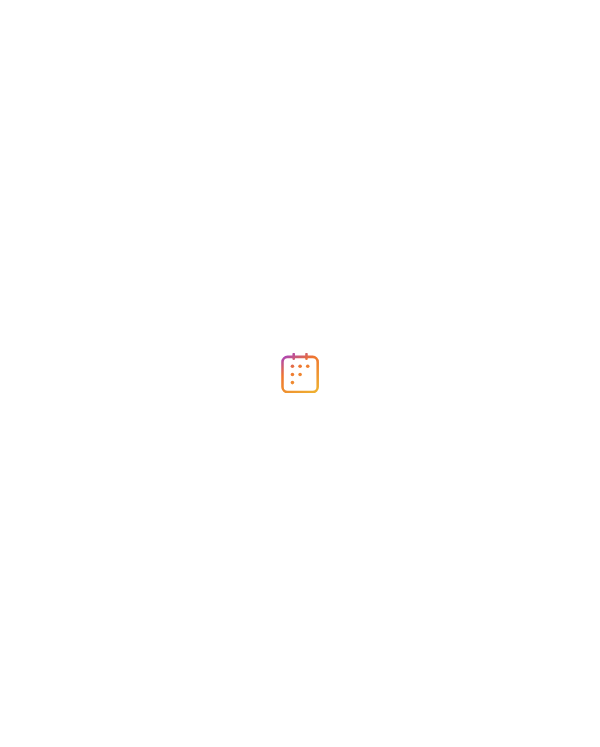 scroll, scrollTop: 0, scrollLeft: 0, axis: both 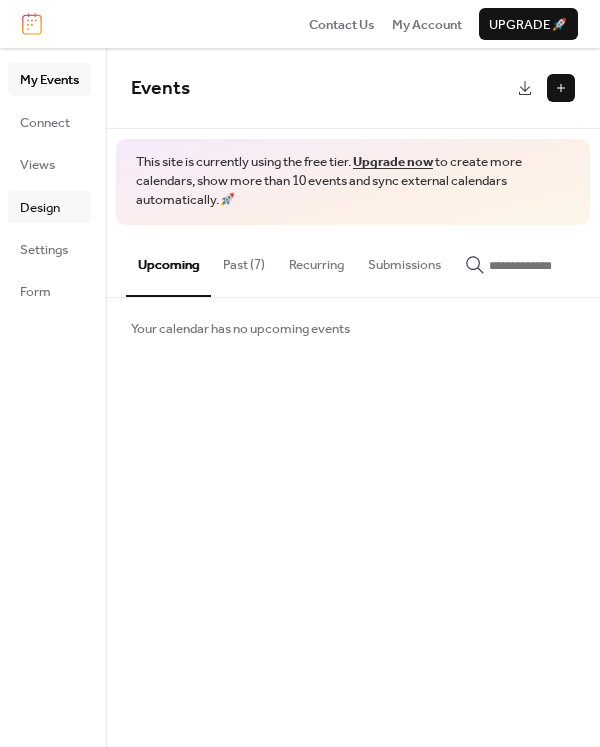 click on "Design" at bounding box center [40, 208] 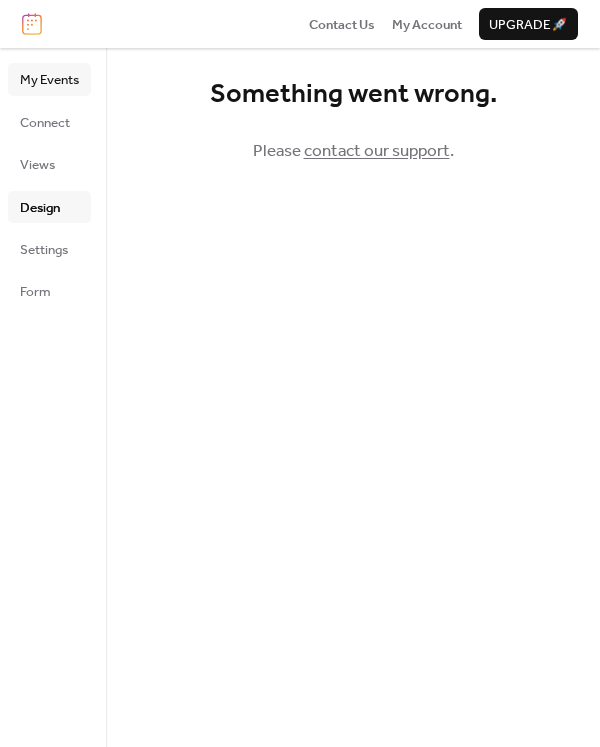 click on "My Events" at bounding box center (49, 80) 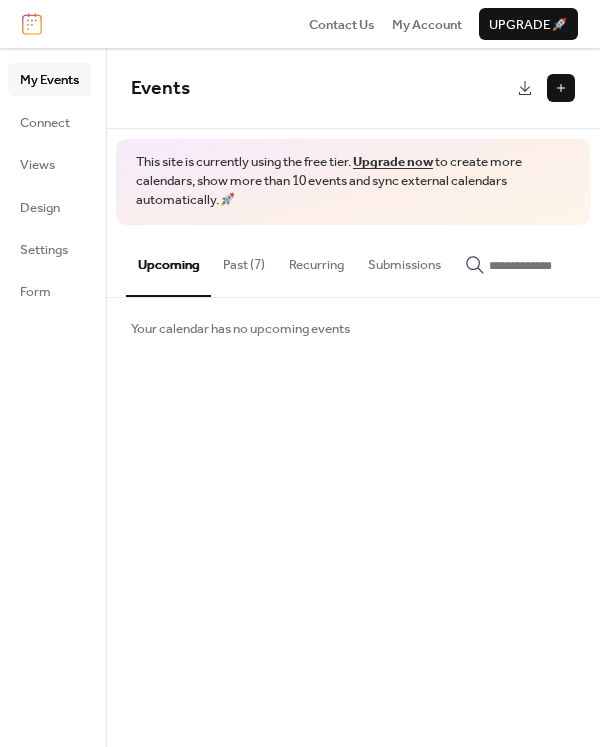 click at bounding box center (561, 88) 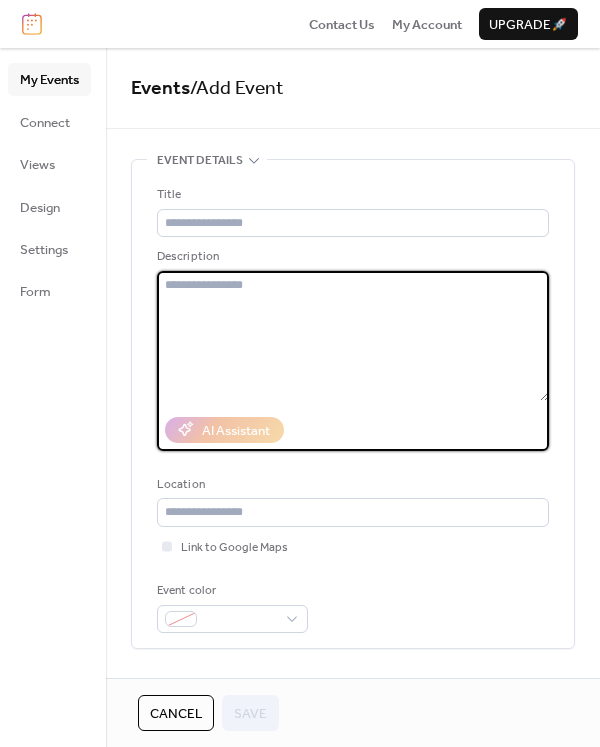click at bounding box center [353, 336] 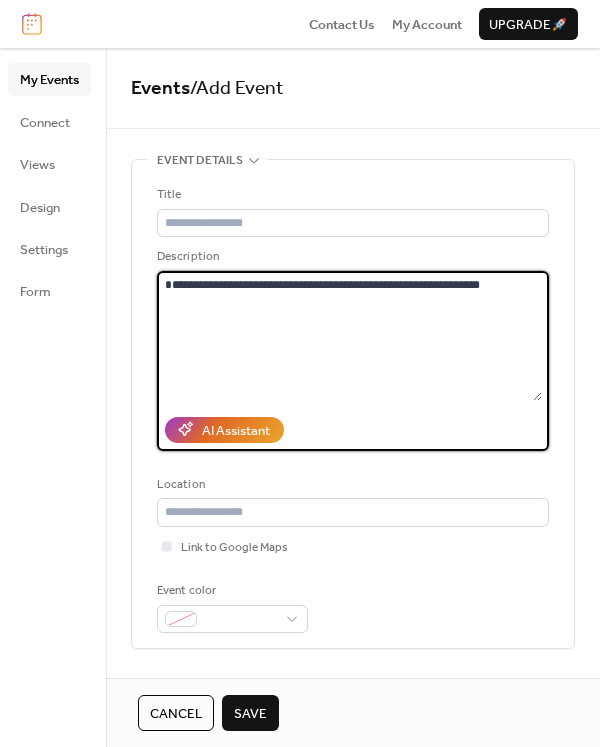 drag, startPoint x: 517, startPoint y: 283, endPoint x: -42, endPoint y: 285, distance: 559.0036 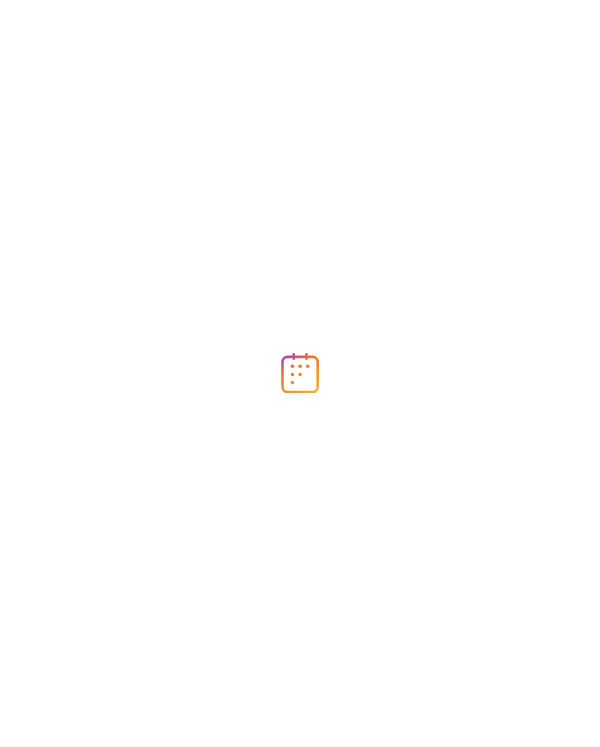 scroll, scrollTop: 0, scrollLeft: 0, axis: both 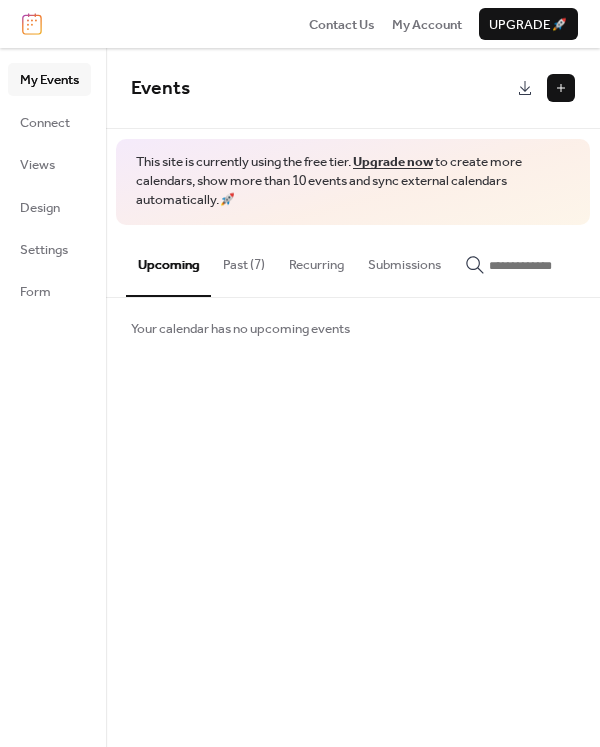 click on "Upcoming" at bounding box center [168, 261] 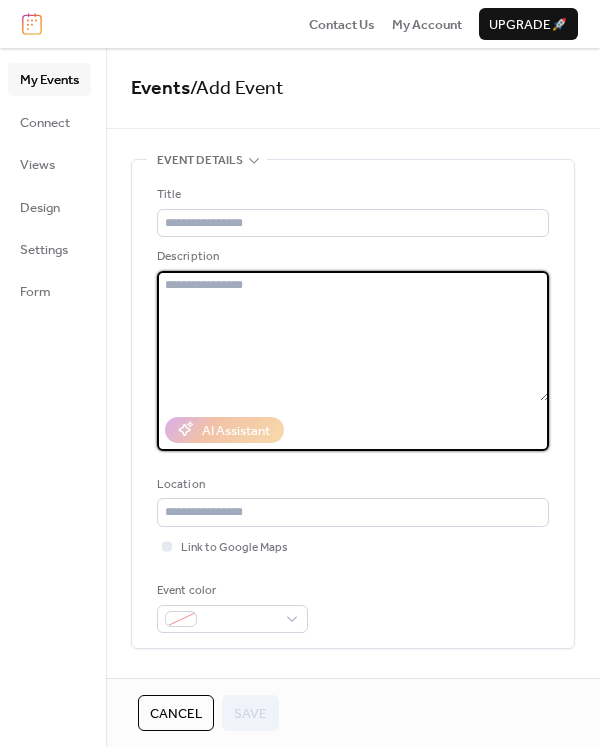 click at bounding box center [353, 336] 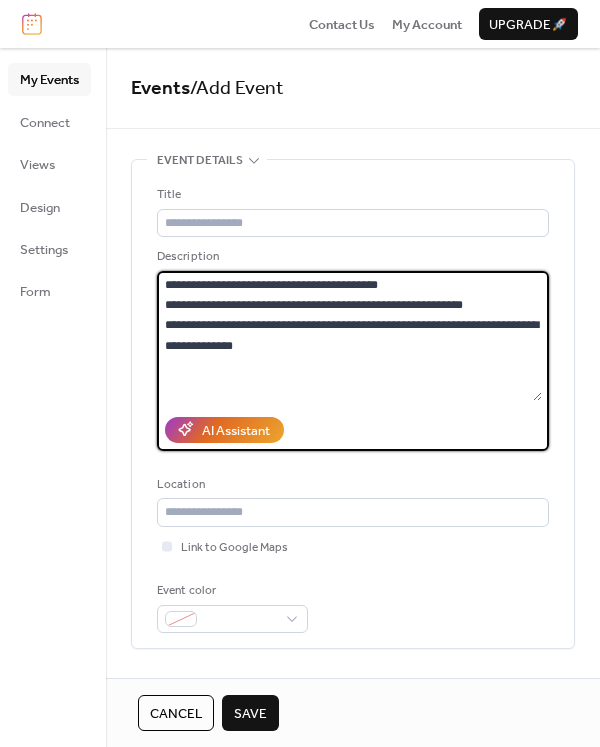 drag, startPoint x: 434, startPoint y: 285, endPoint x: 149, endPoint y: 281, distance: 285.02808 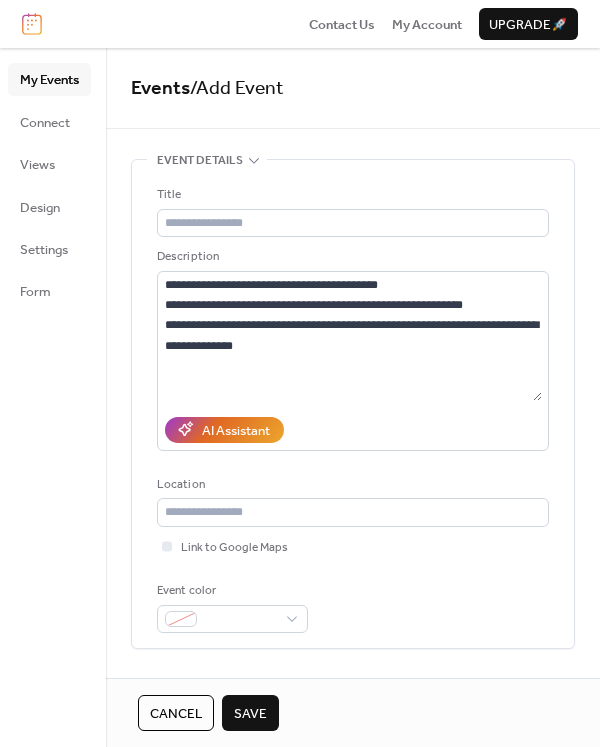 click on "**********" at bounding box center (353, 404) 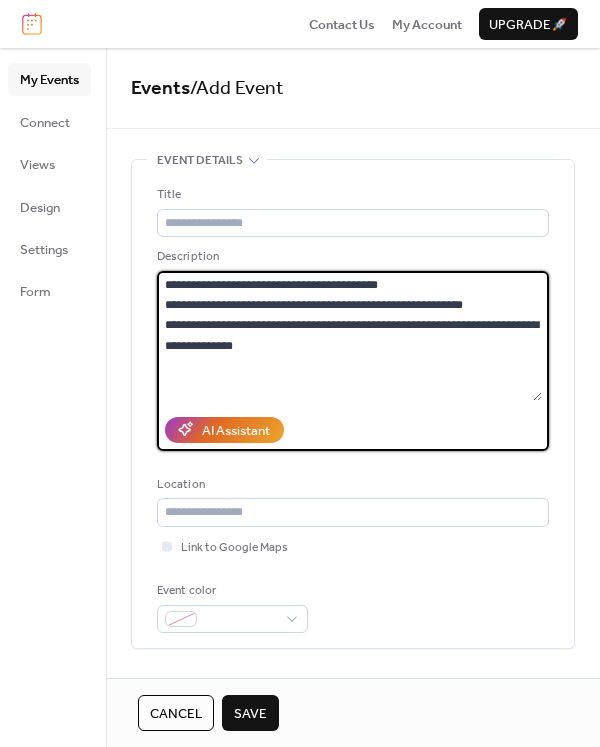 click on "**********" at bounding box center (349, 336) 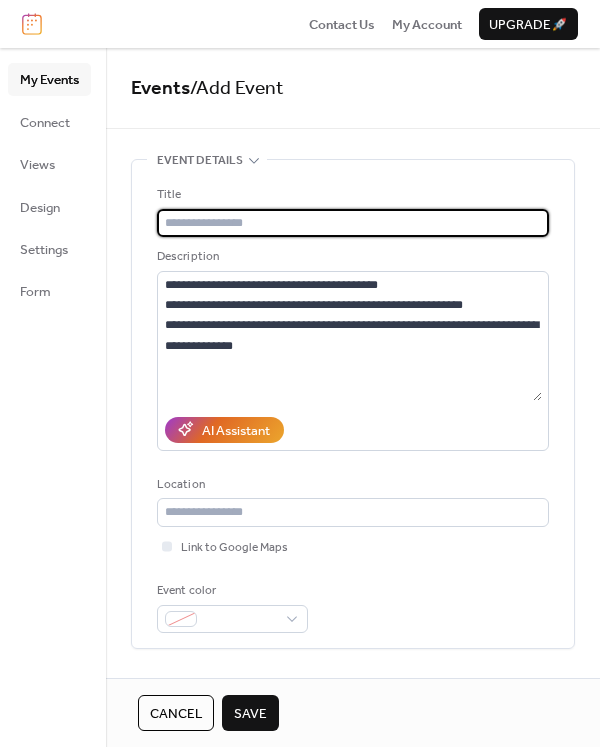click at bounding box center (353, 223) 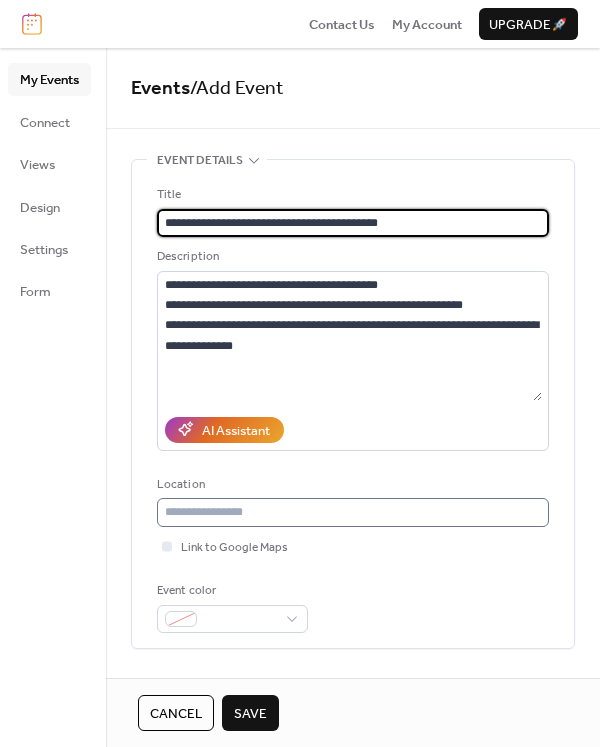 type on "**********" 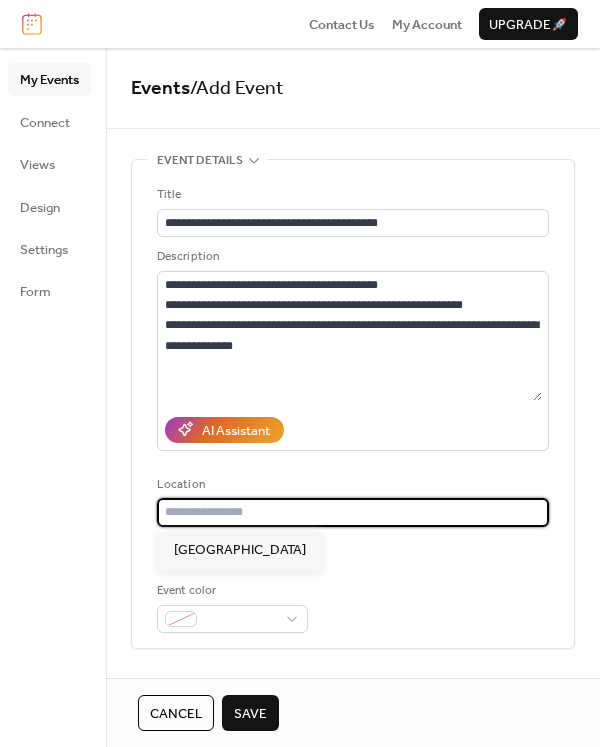 click at bounding box center [353, 512] 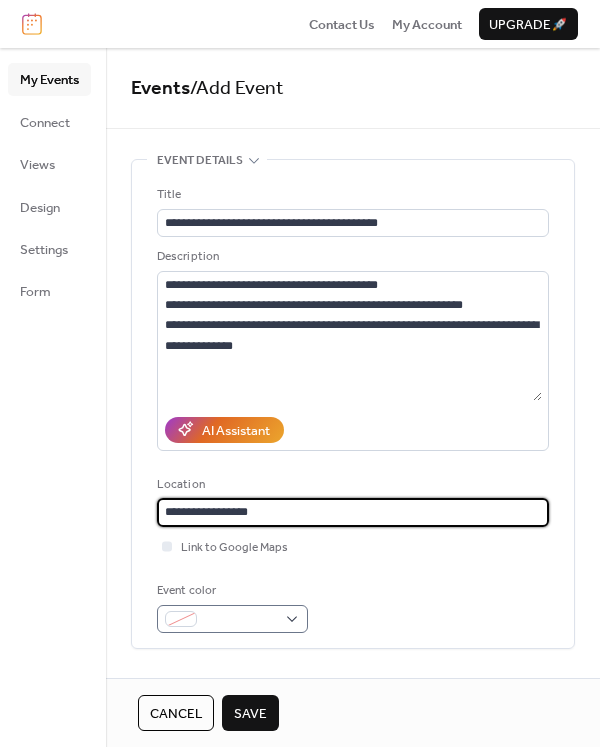 type on "**********" 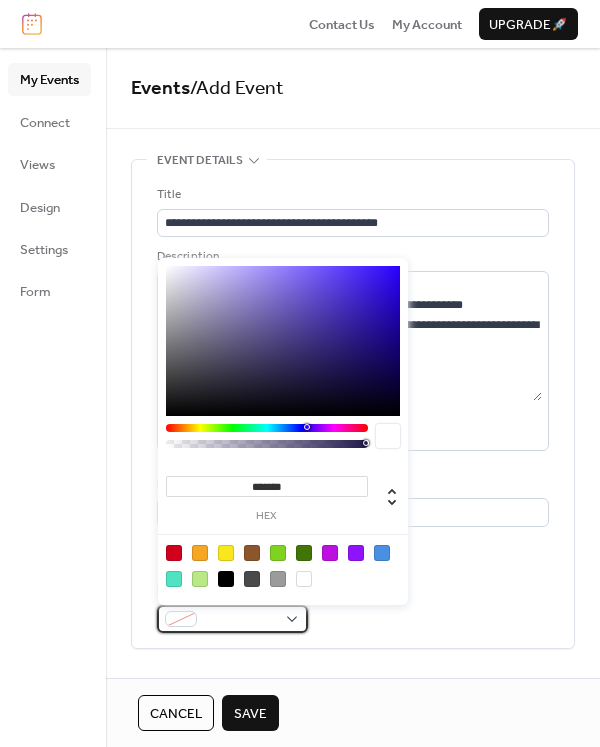 click at bounding box center (232, 619) 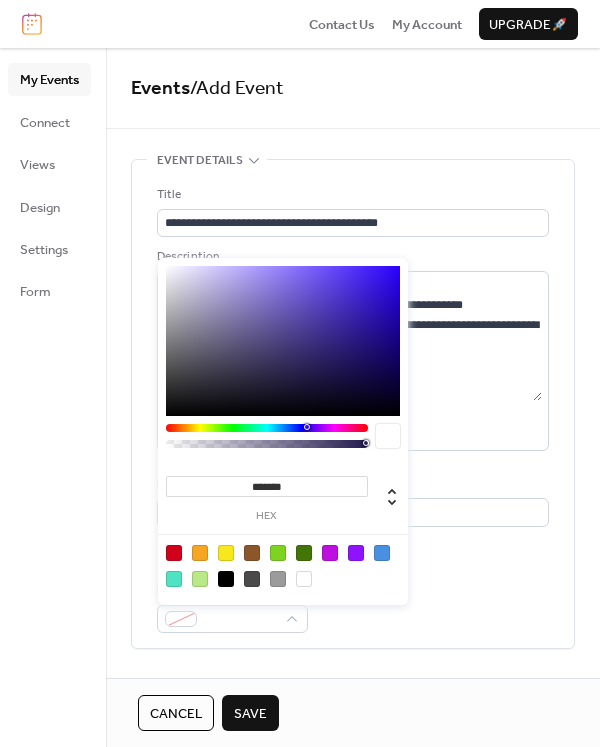 click at bounding box center (174, 553) 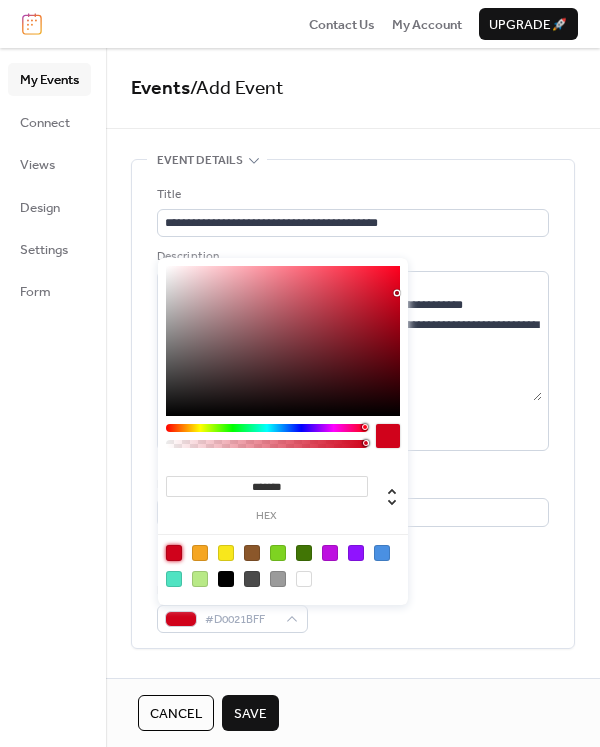 click on "Event color #D0021BFF" at bounding box center [353, 607] 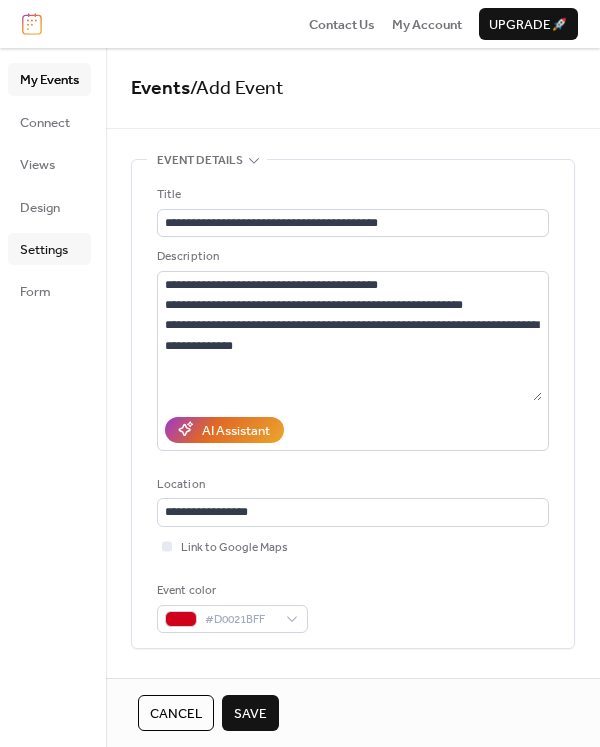 click on "Settings" at bounding box center (44, 250) 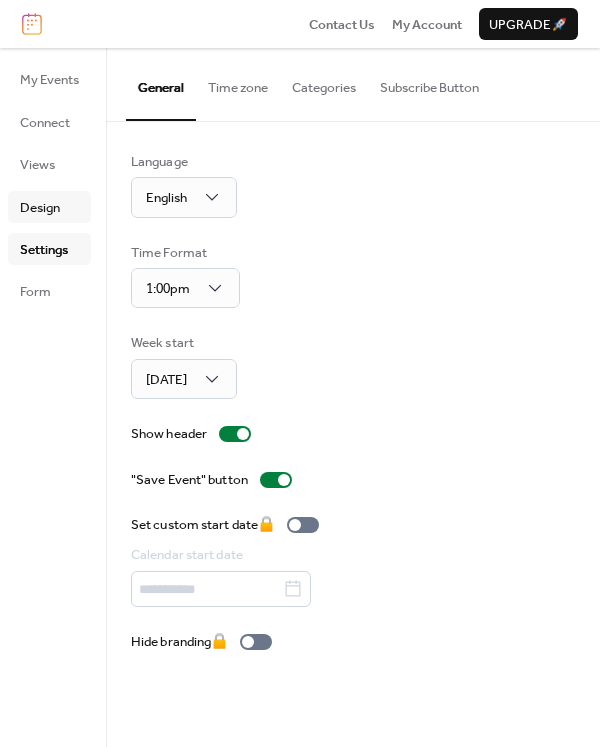 click on "Design" at bounding box center [40, 208] 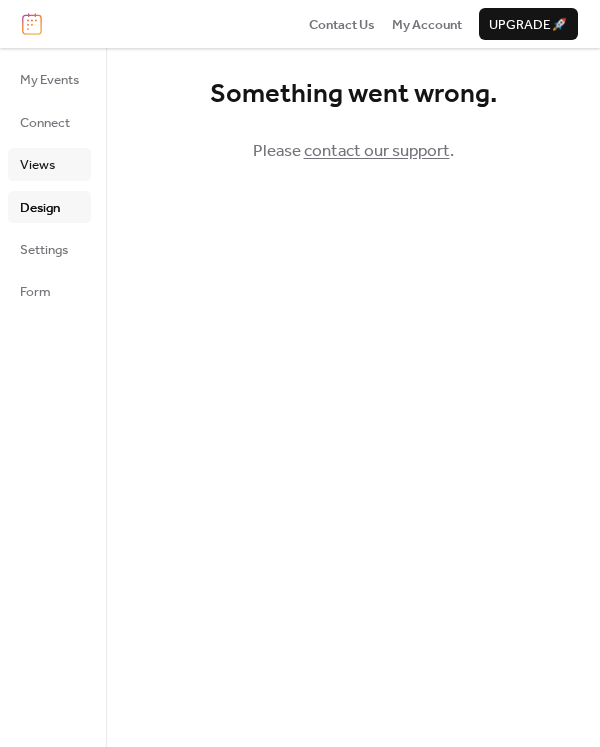 click on "Views" at bounding box center [37, 165] 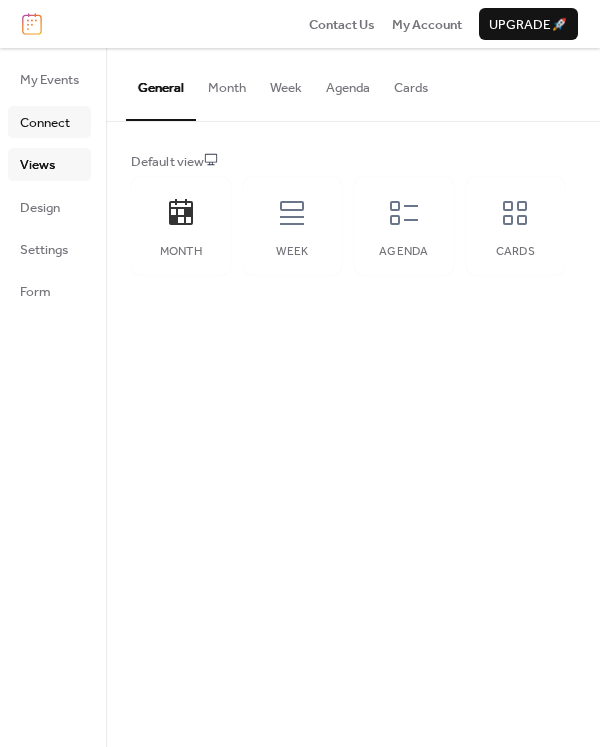 click on "Connect" at bounding box center (45, 123) 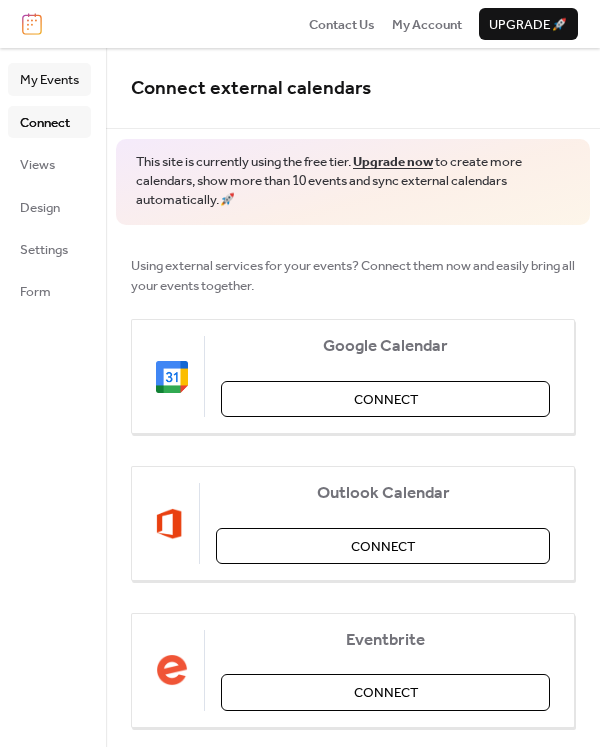 click on "My Events" at bounding box center [49, 80] 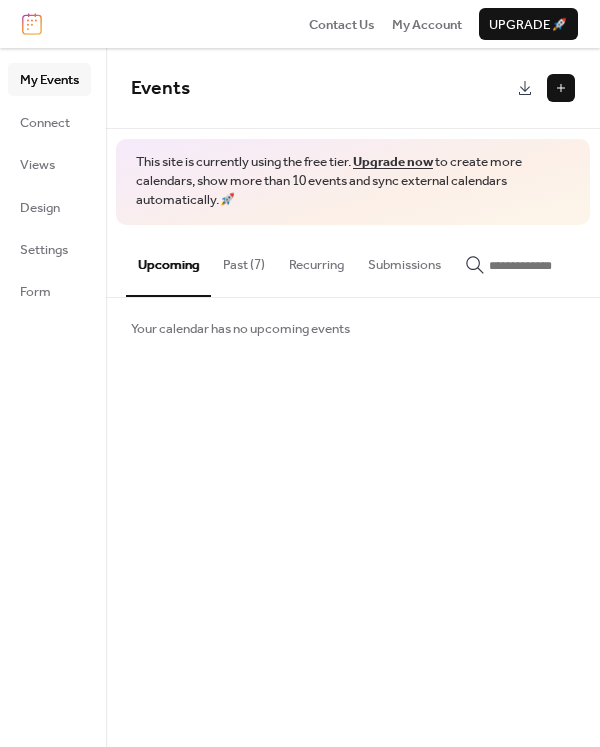 click on "My Events" at bounding box center [49, 80] 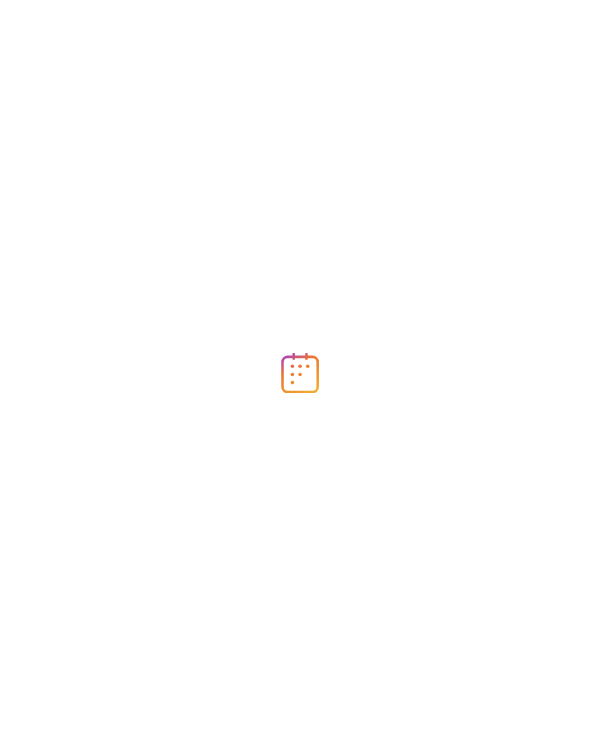 scroll, scrollTop: 0, scrollLeft: 0, axis: both 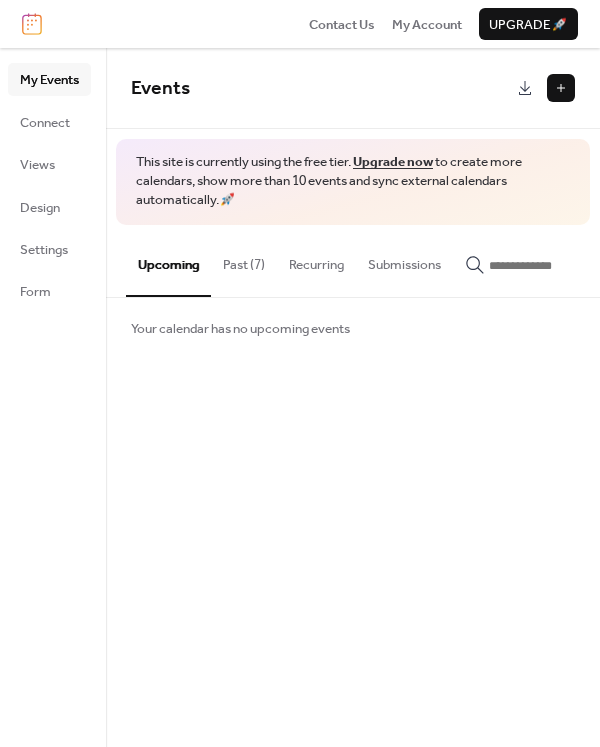 click at bounding box center (561, 88) 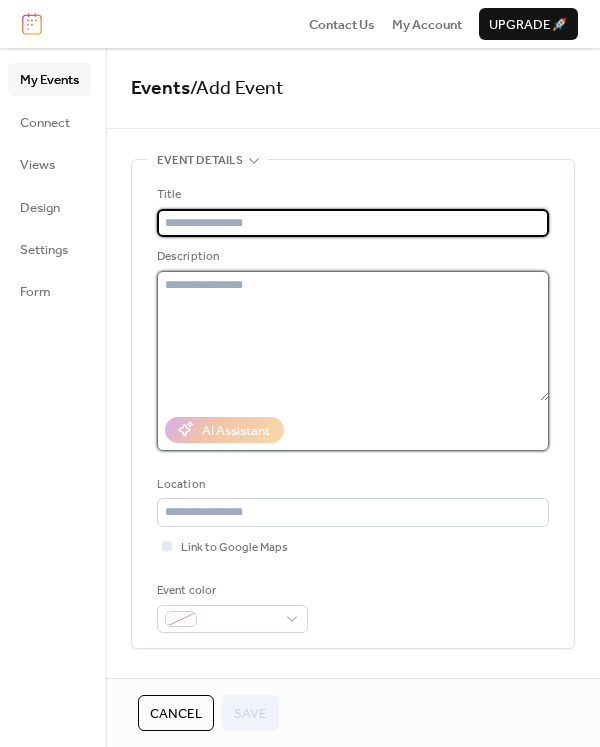 click at bounding box center [353, 336] 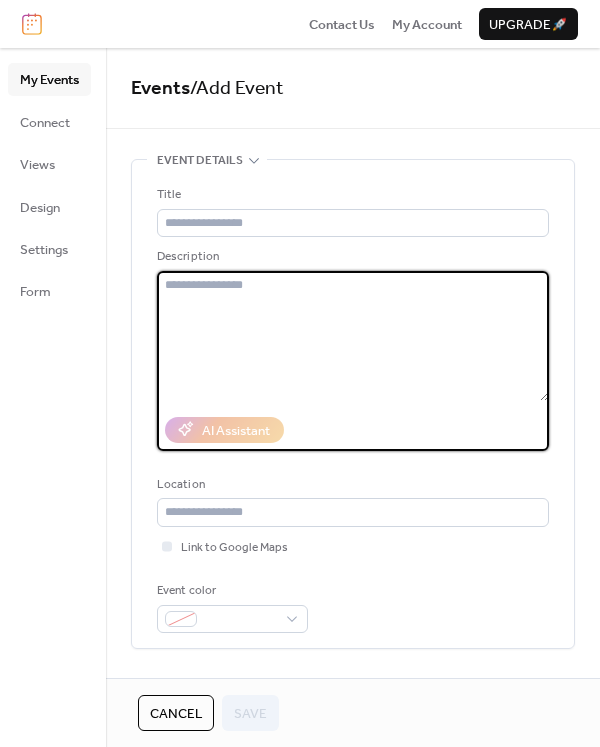 paste on "**********" 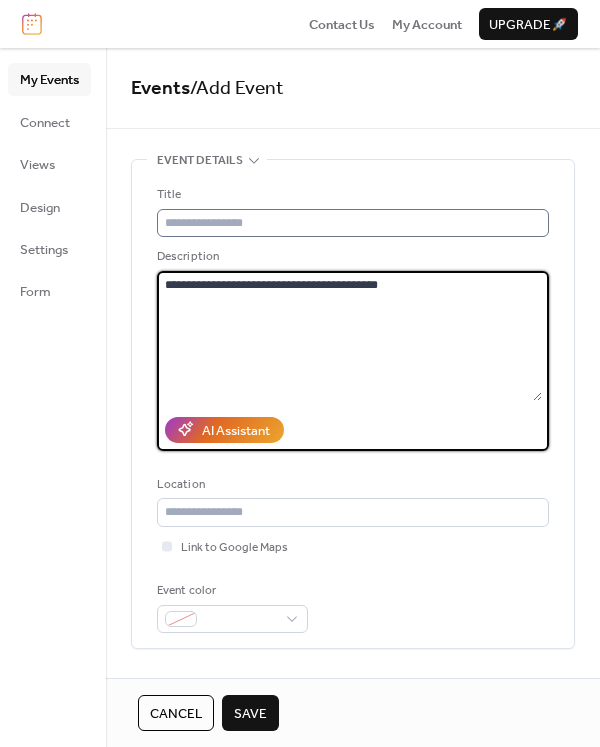 type on "**********" 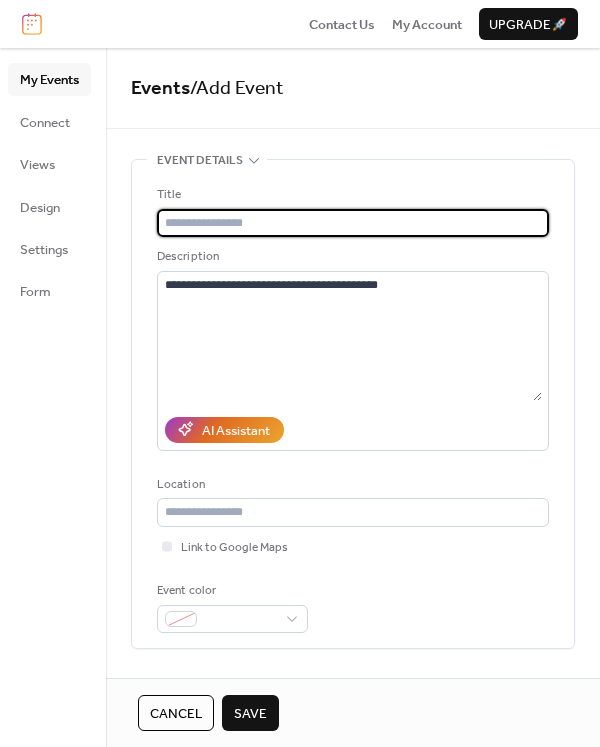 click at bounding box center [353, 223] 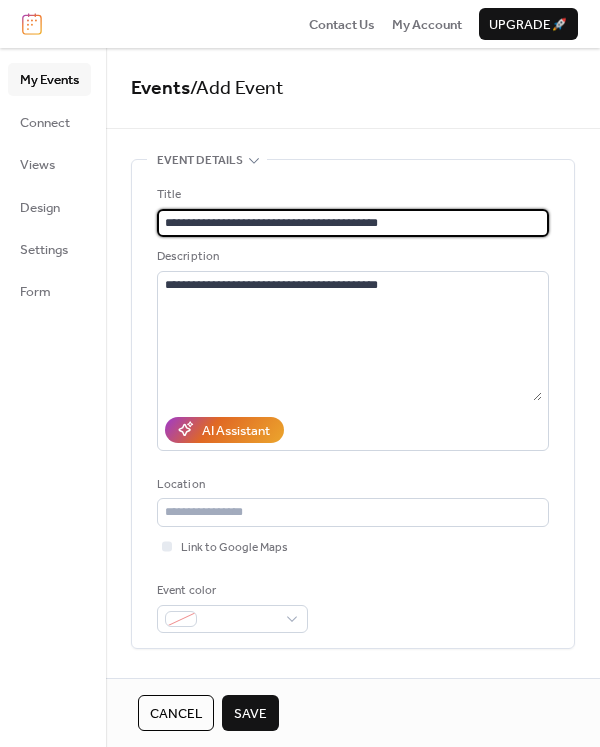 type on "**********" 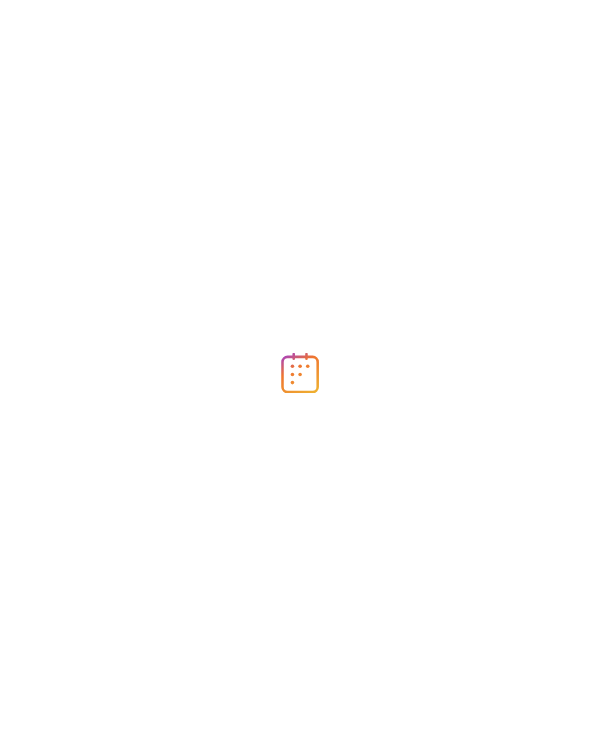scroll, scrollTop: 0, scrollLeft: 0, axis: both 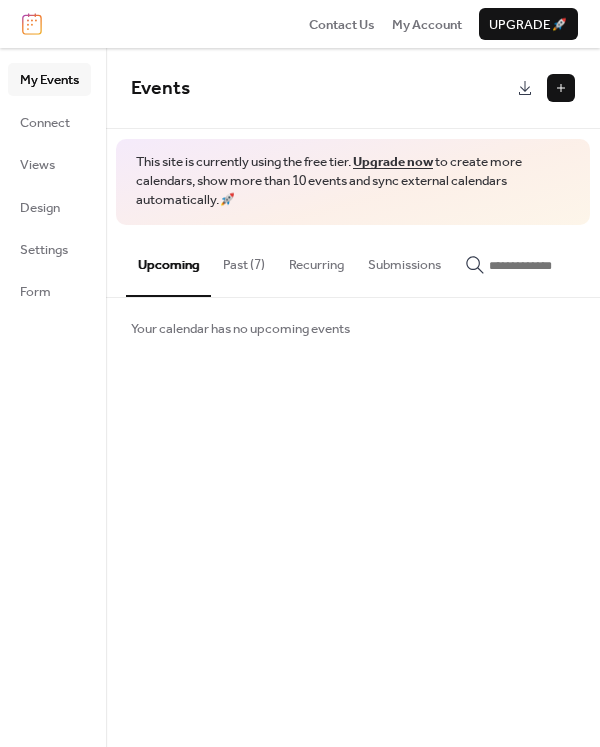 click at bounding box center [561, 88] 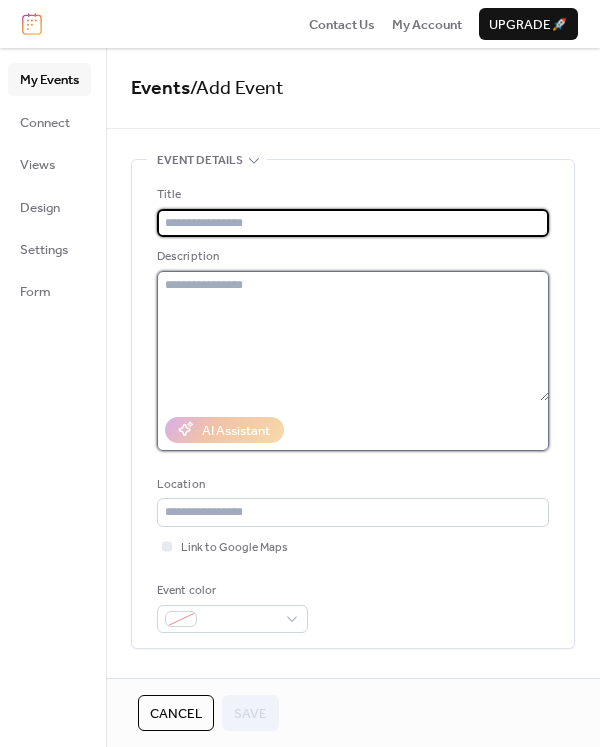 click at bounding box center [353, 336] 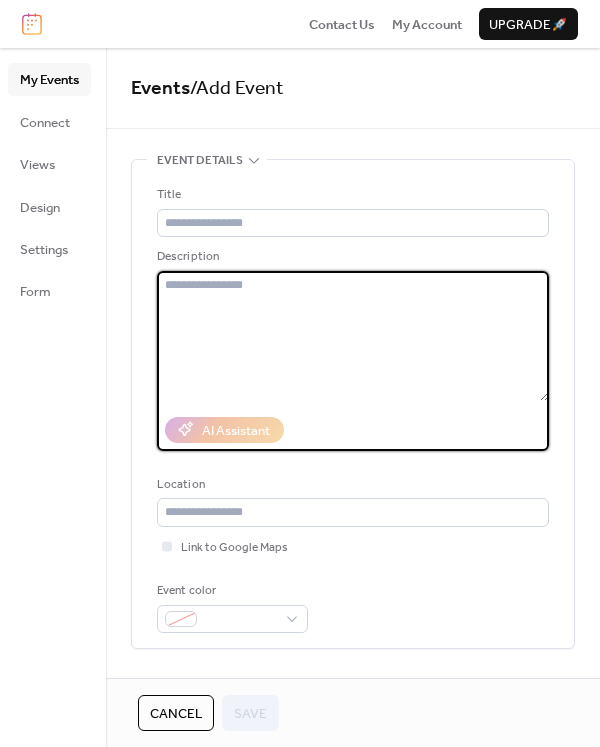 paste on "**********" 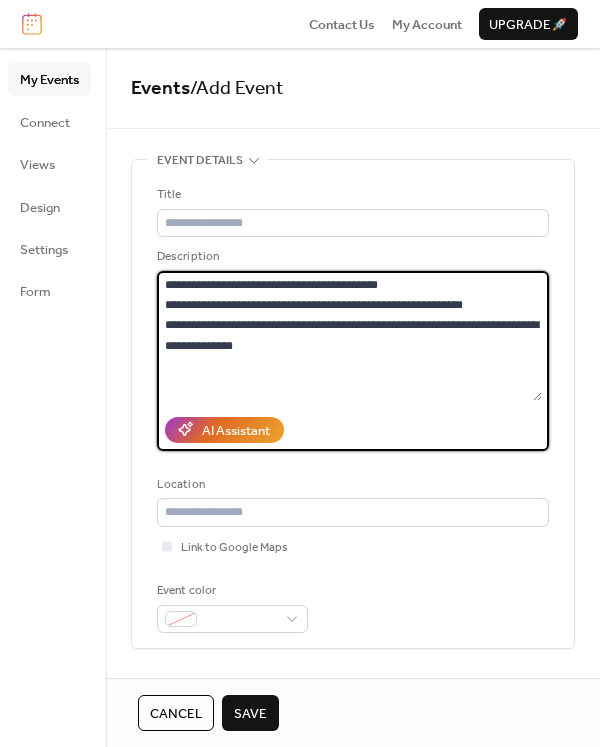 drag, startPoint x: 401, startPoint y: 284, endPoint x: 155, endPoint y: 274, distance: 246.20317 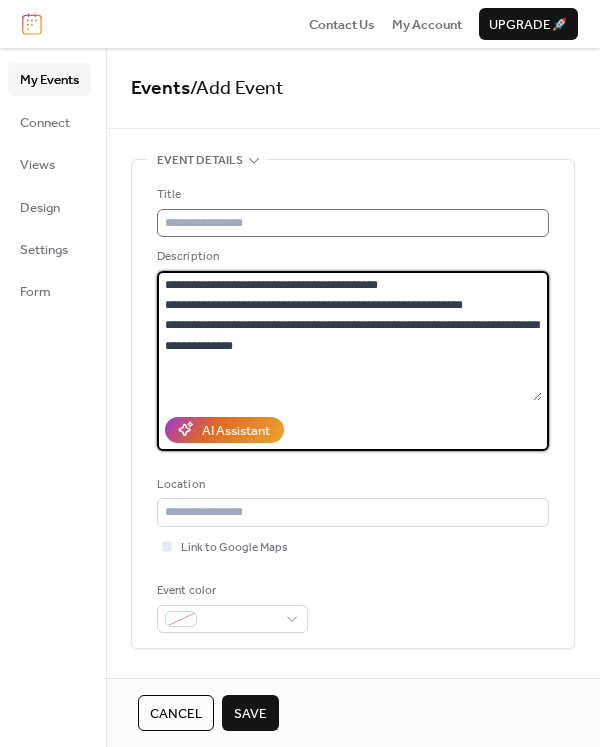 type on "**********" 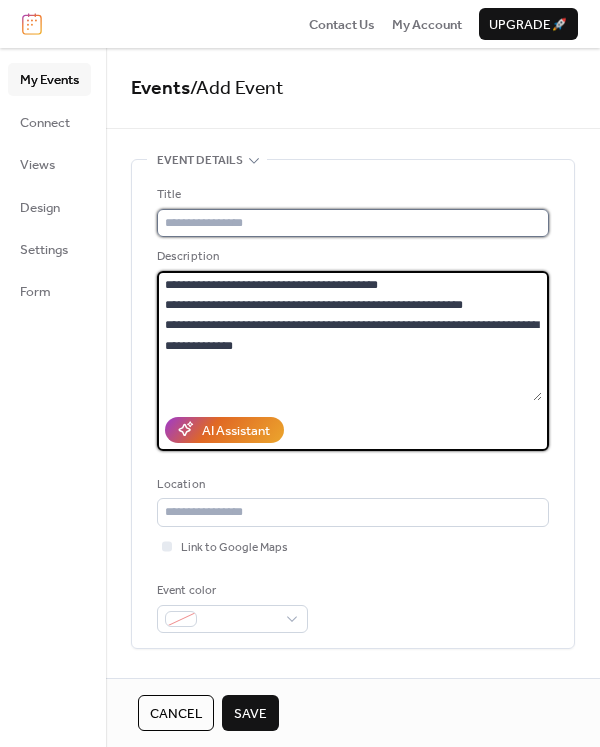 click at bounding box center (353, 223) 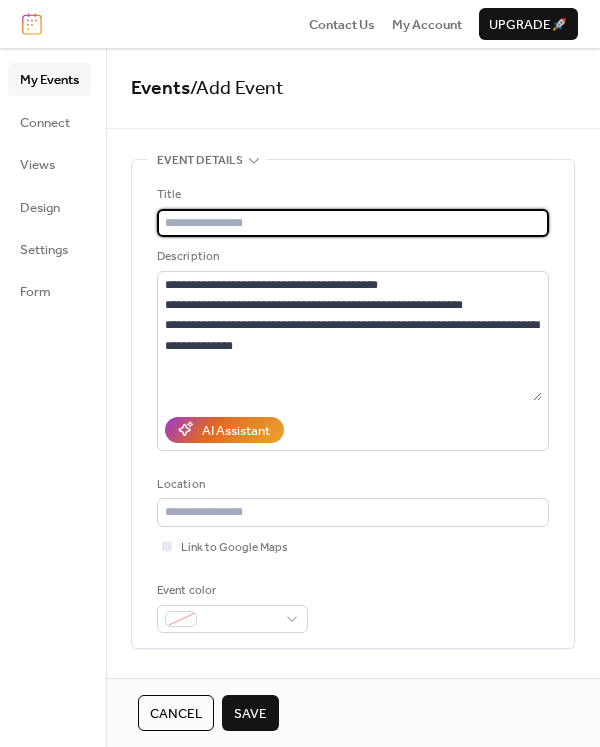 paste on "**********" 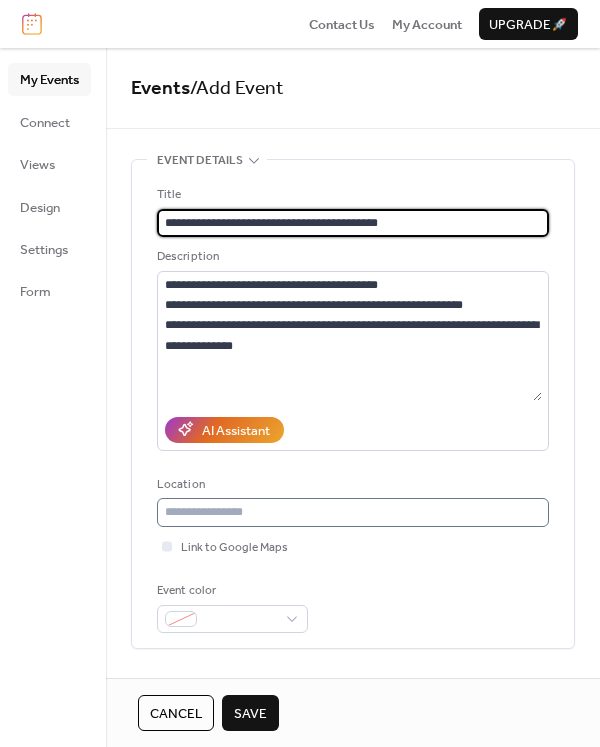 type on "**********" 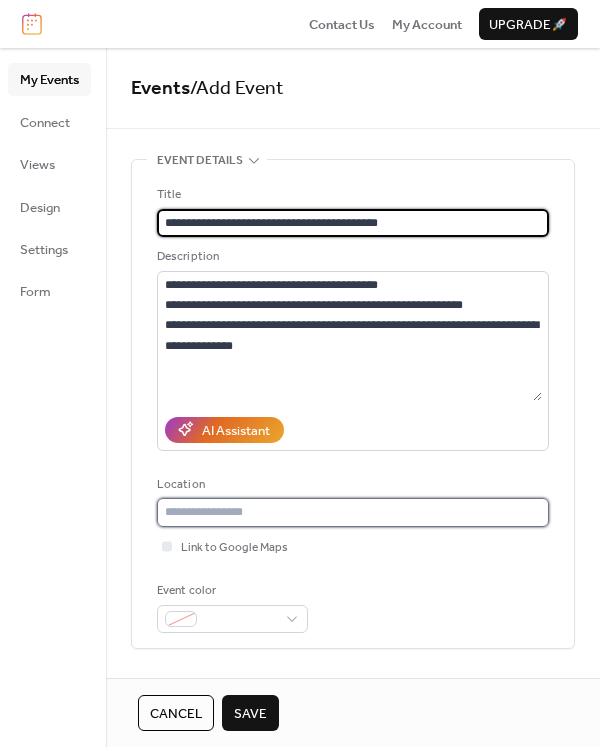 click at bounding box center (353, 512) 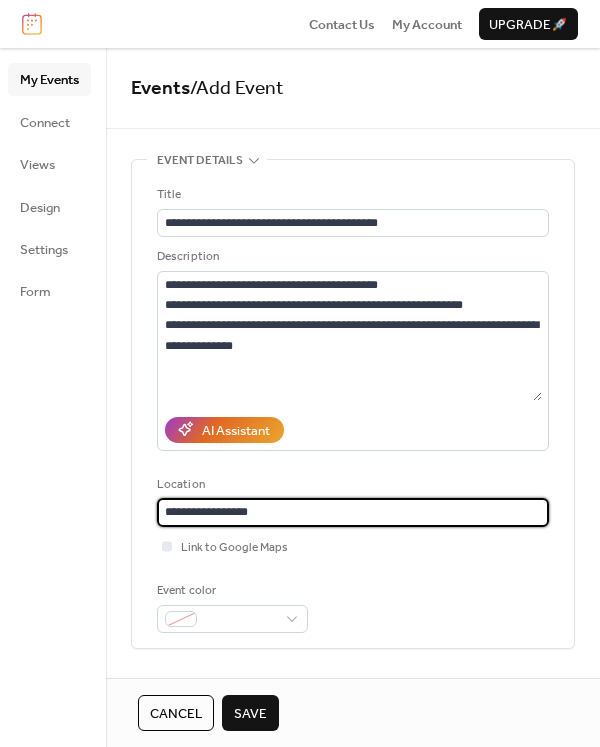 type on "**********" 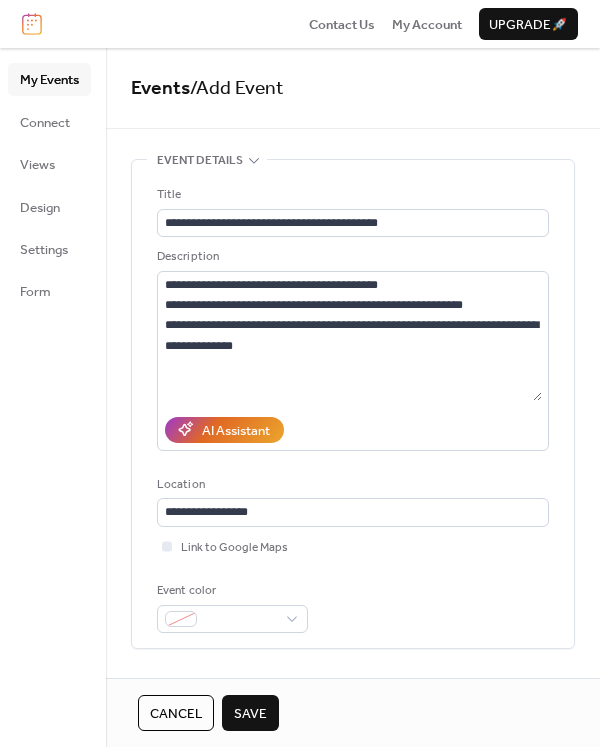 click on "Save" at bounding box center [250, 714] 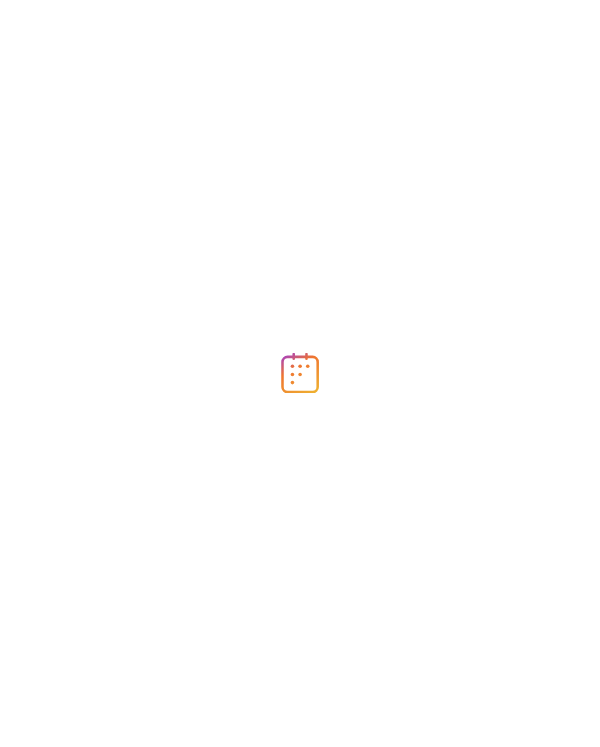 scroll, scrollTop: 0, scrollLeft: 0, axis: both 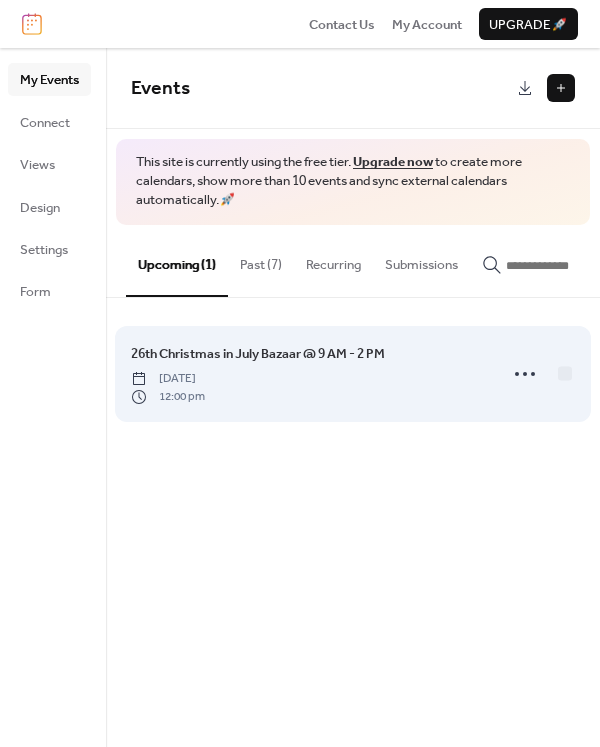 click on "12:00 pm" at bounding box center (168, 397) 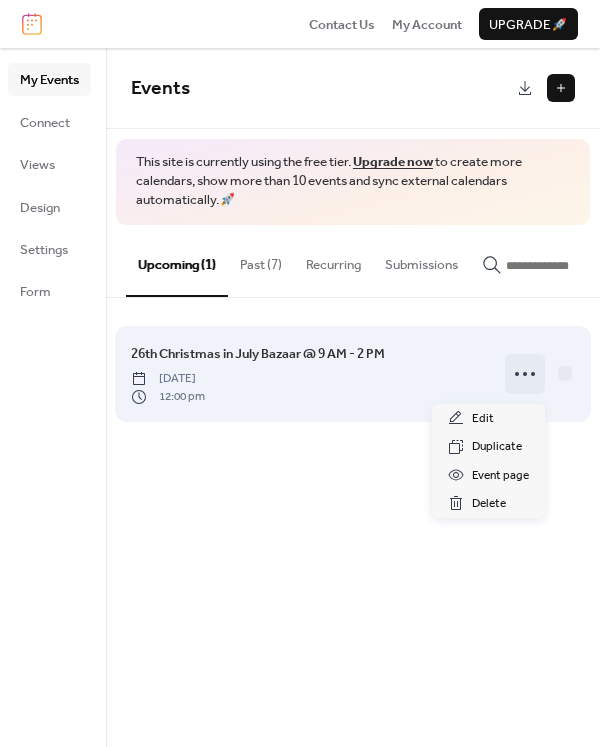 click 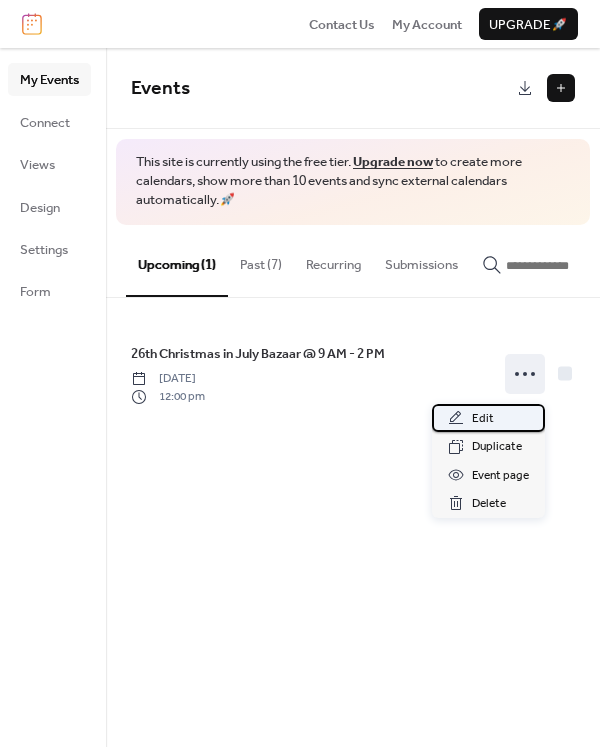 click on "Edit" at bounding box center (483, 419) 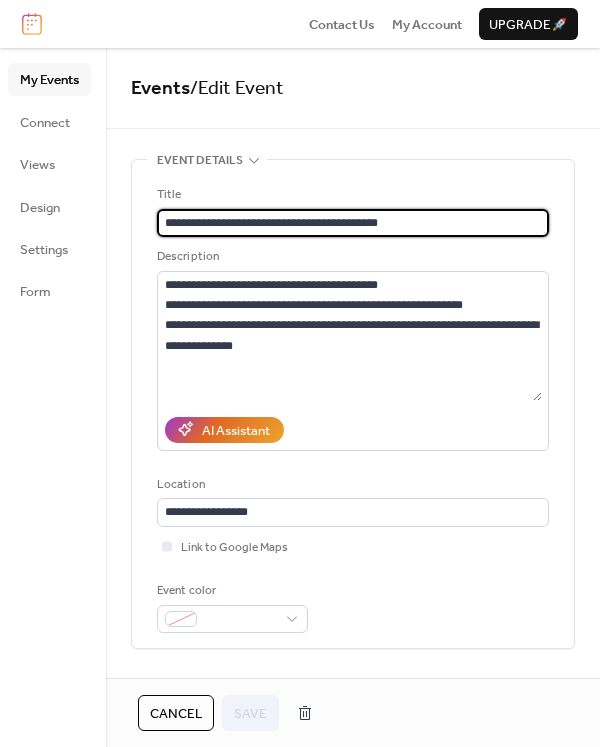 click 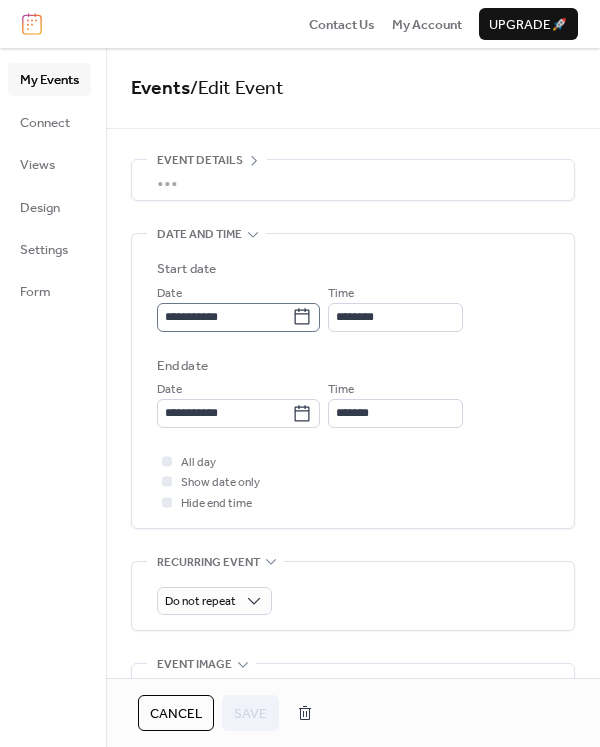 click 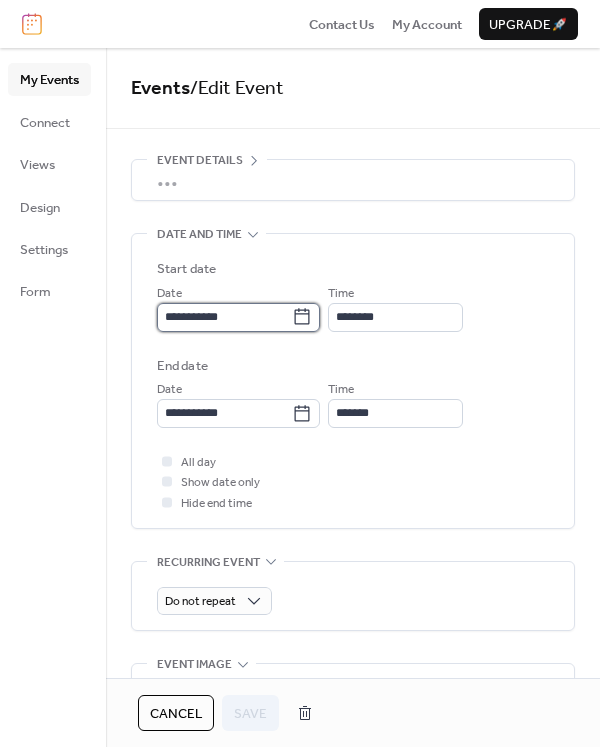 click on "**********" at bounding box center (224, 317) 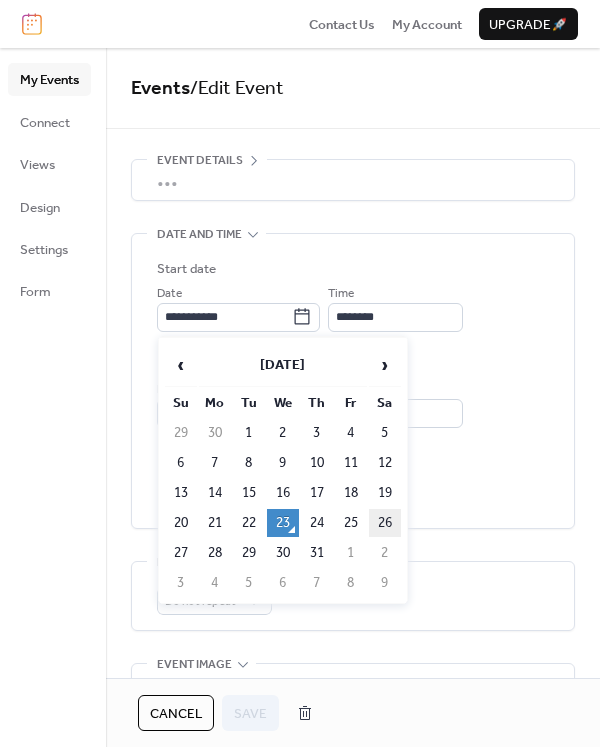 click on "26" at bounding box center [385, 523] 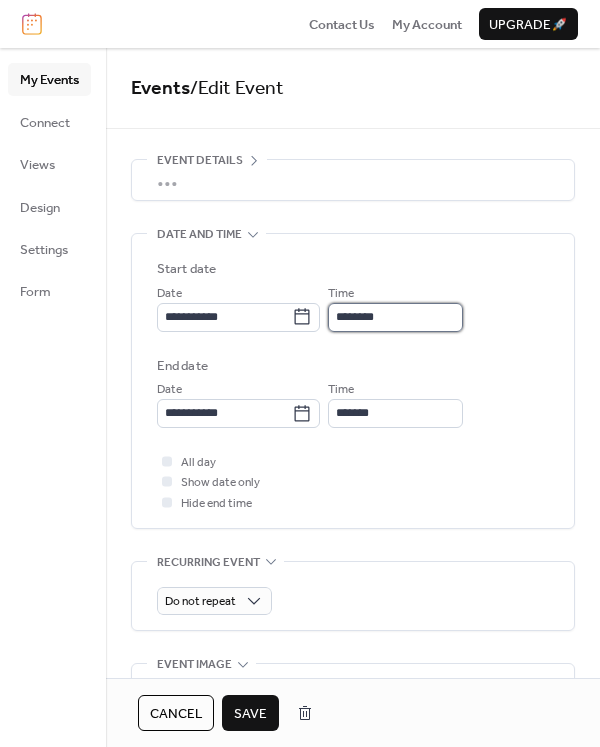 click on "********" at bounding box center (395, 317) 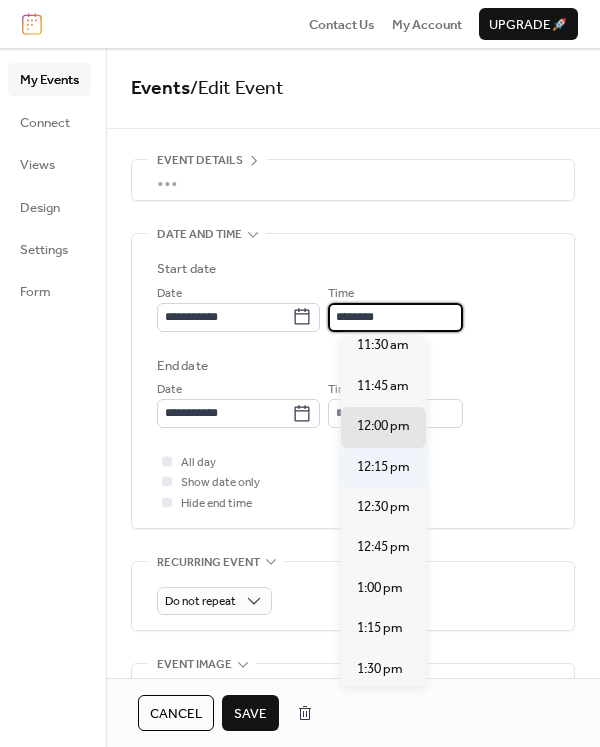 scroll, scrollTop: 1440, scrollLeft: 0, axis: vertical 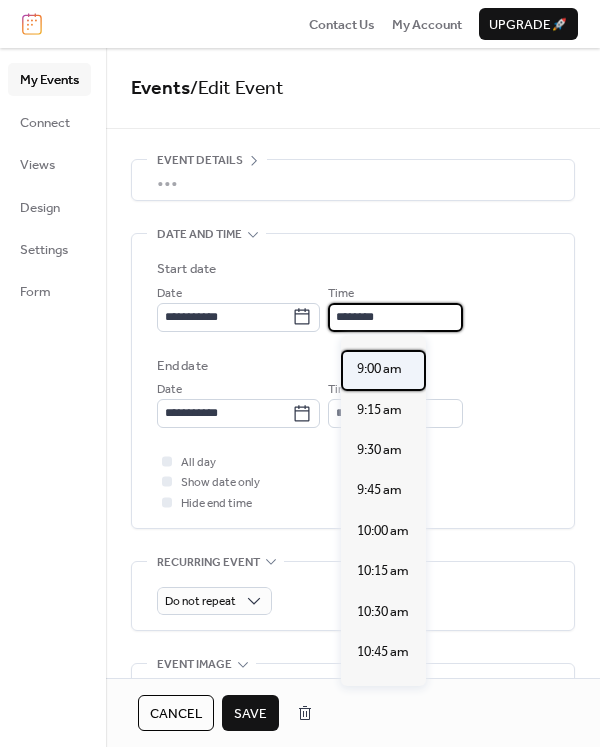 click on "9:00 am" at bounding box center (379, 369) 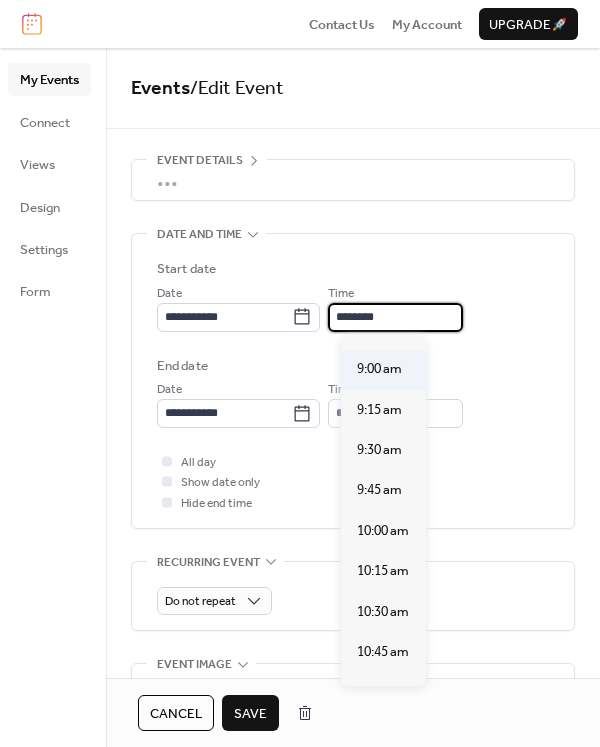 type on "*******" 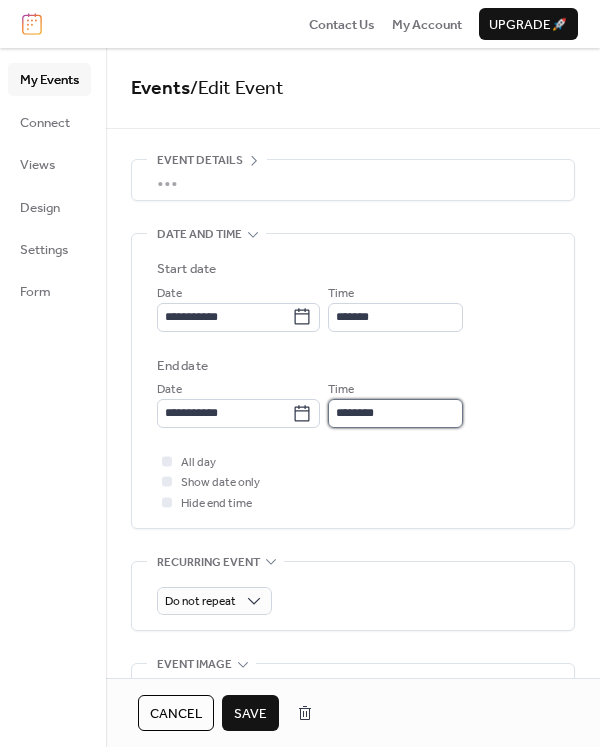 click on "********" at bounding box center [395, 413] 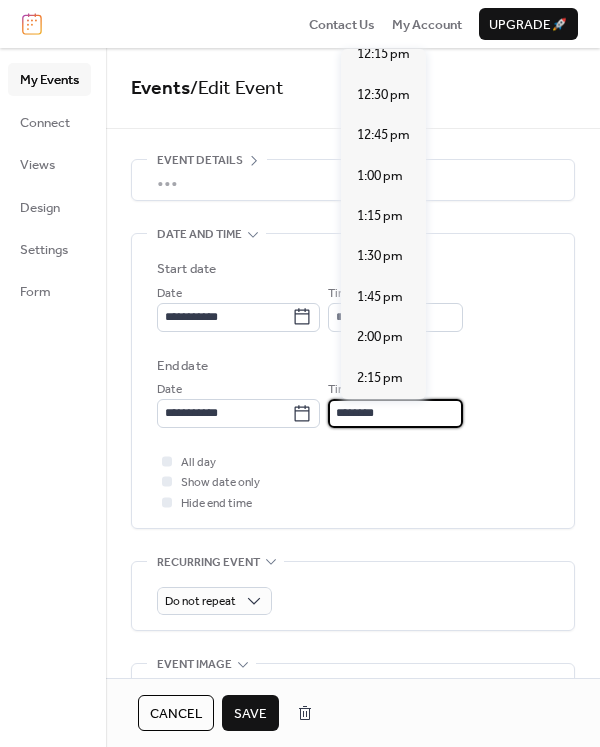 scroll, scrollTop: 500, scrollLeft: 0, axis: vertical 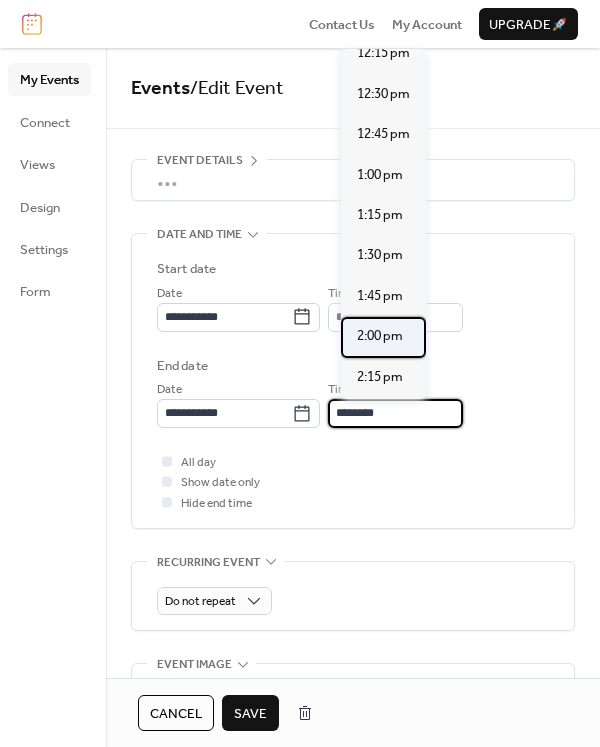 click on "2:00 pm" at bounding box center (380, 336) 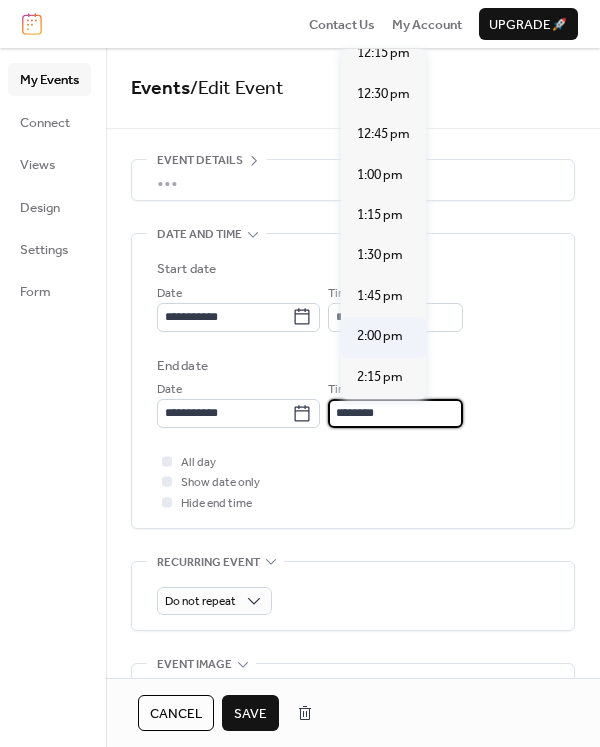 type on "*******" 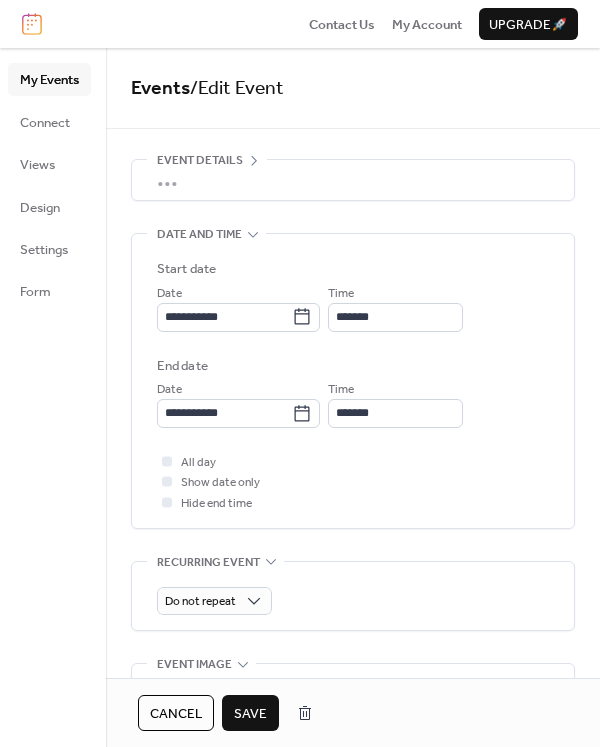 click on "All day Show date only Hide end time" at bounding box center (353, 482) 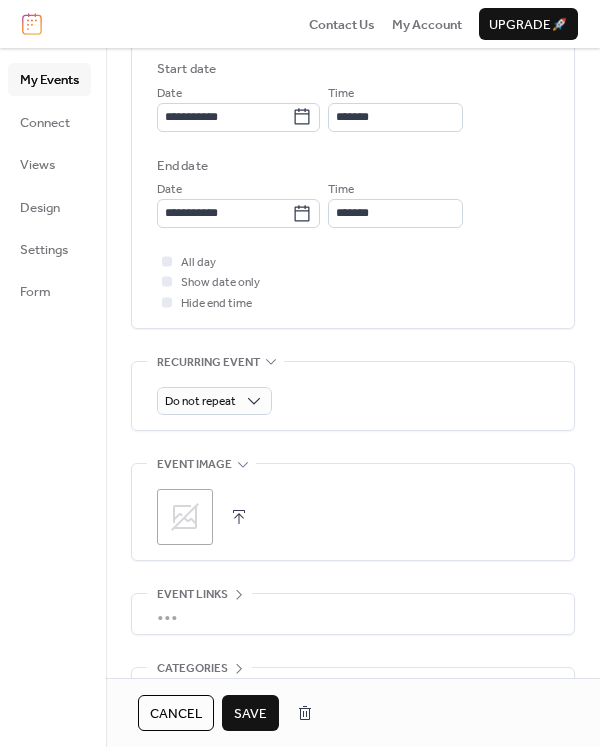scroll, scrollTop: 300, scrollLeft: 0, axis: vertical 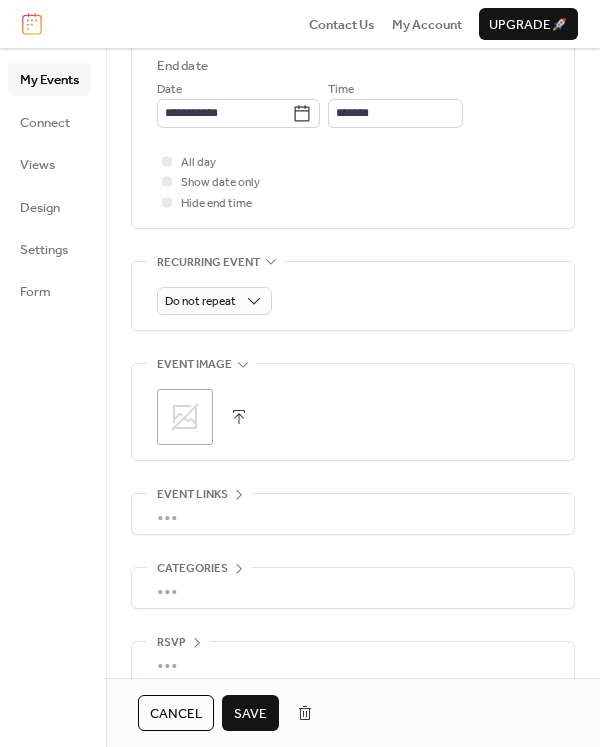 click on "Save" at bounding box center [250, 714] 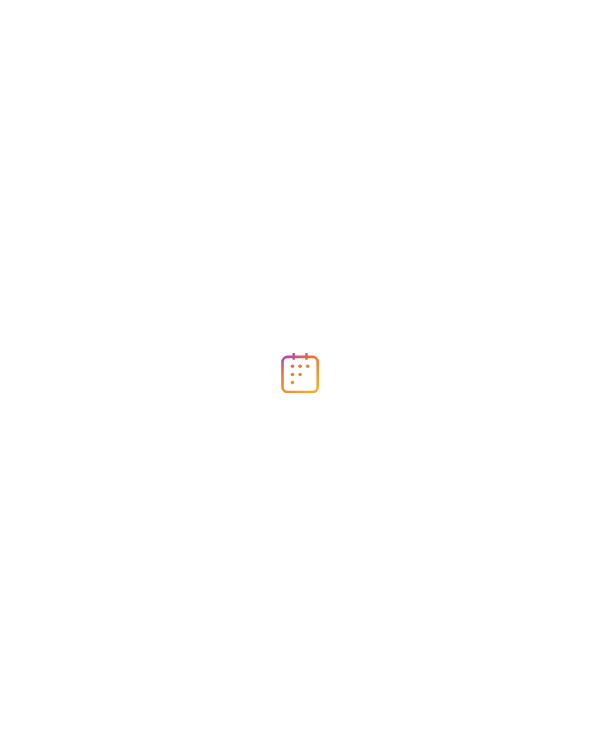 scroll, scrollTop: 0, scrollLeft: 0, axis: both 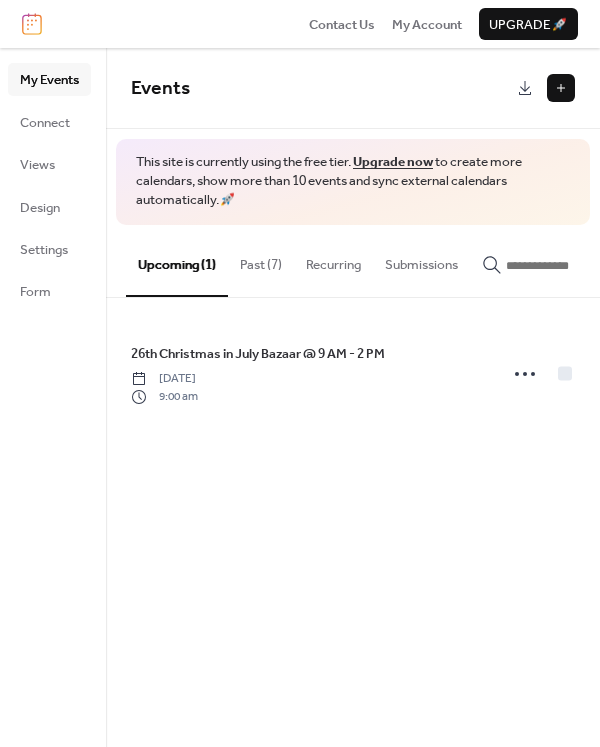 click at bounding box center [561, 88] 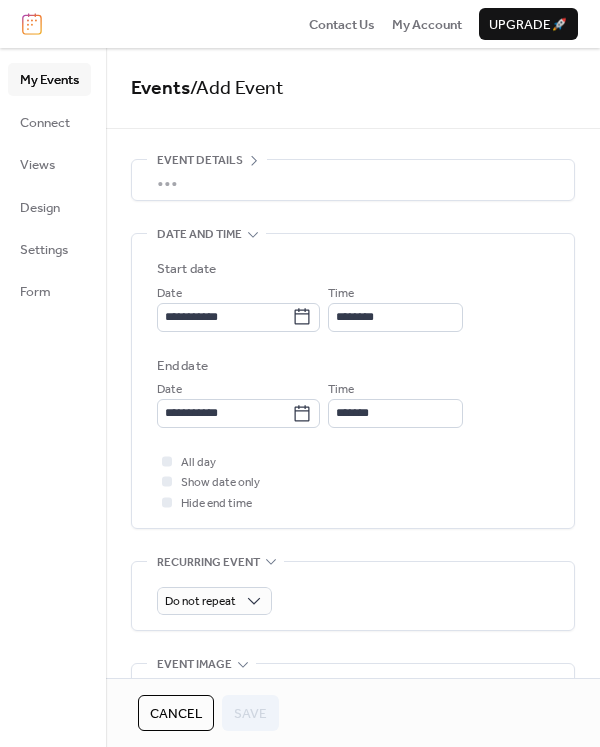 scroll, scrollTop: 63, scrollLeft: 0, axis: vertical 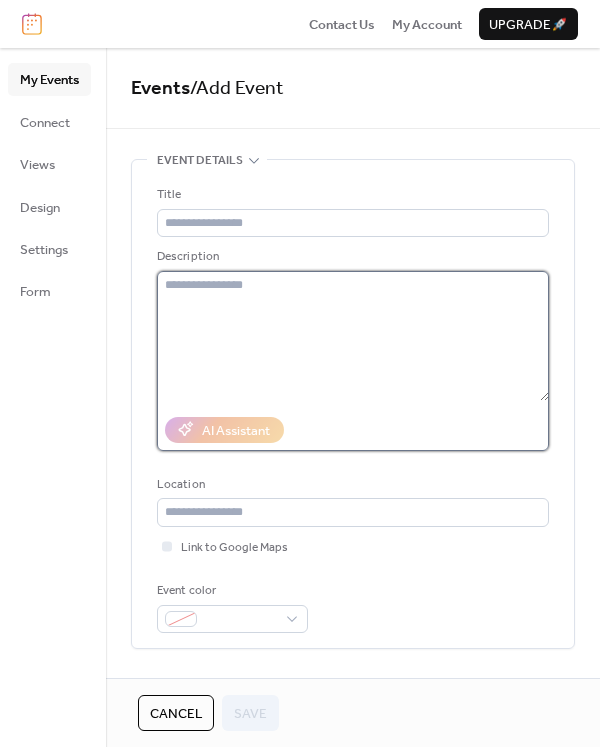 click at bounding box center [353, 336] 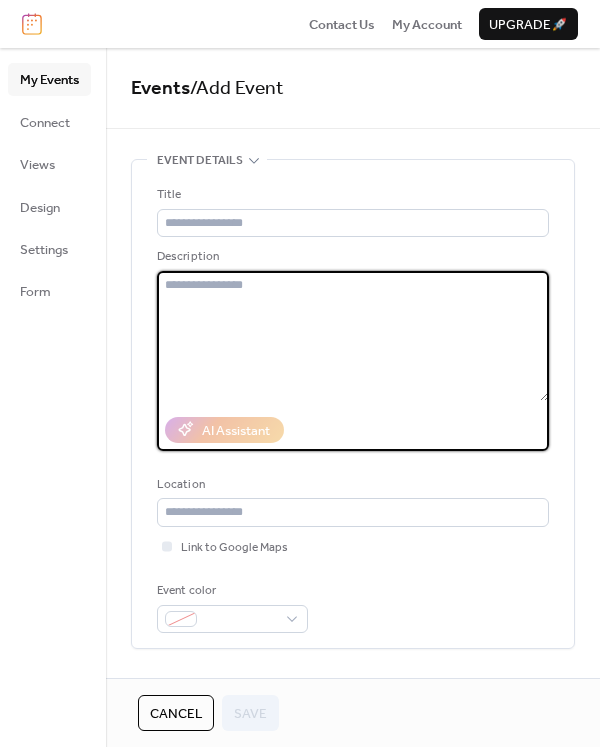 paste on "**********" 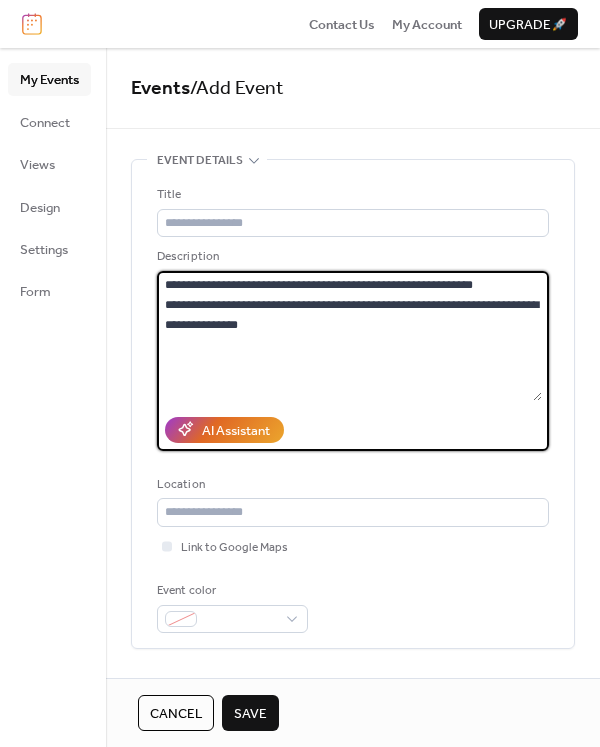 drag, startPoint x: 511, startPoint y: 283, endPoint x: 136, endPoint y: 272, distance: 375.1613 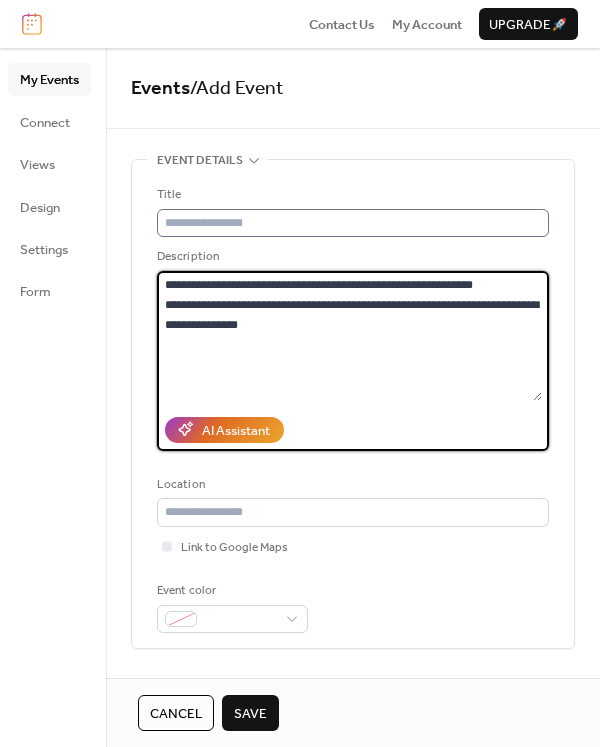 type on "**********" 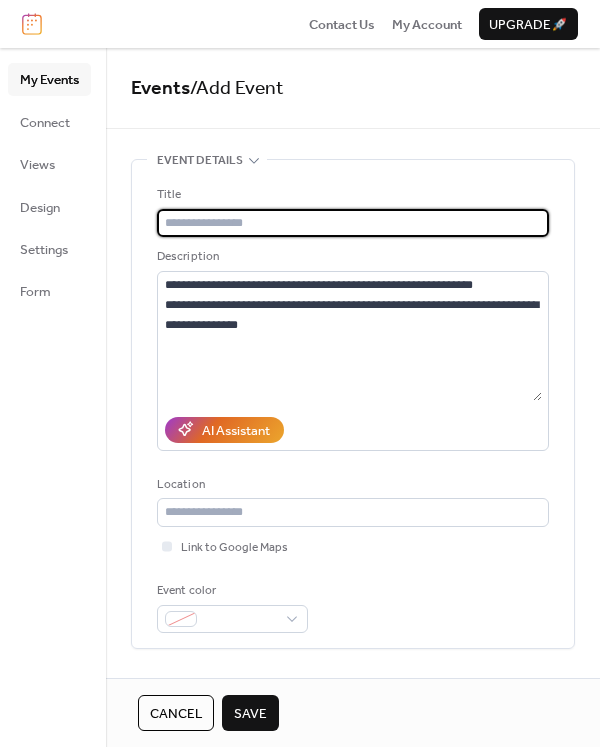 click at bounding box center [353, 223] 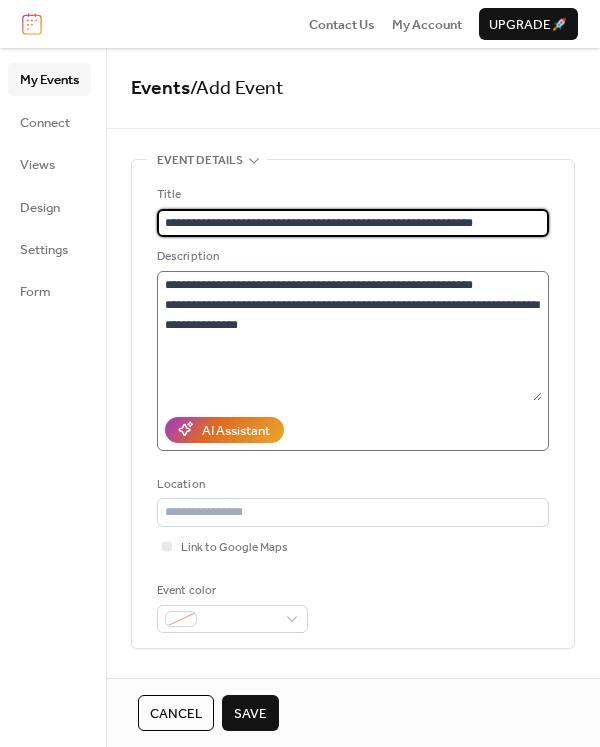 type on "**********" 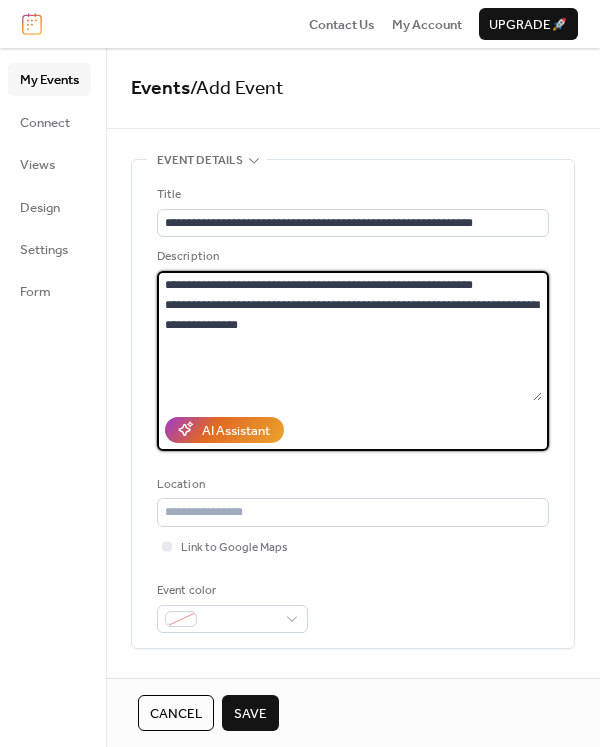 drag, startPoint x: 509, startPoint y: 304, endPoint x: 170, endPoint y: 298, distance: 339.0531 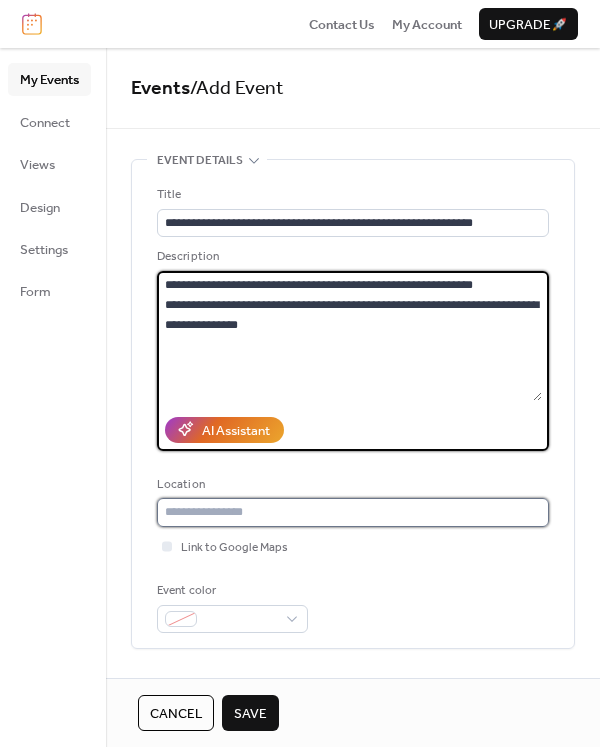 click at bounding box center (353, 512) 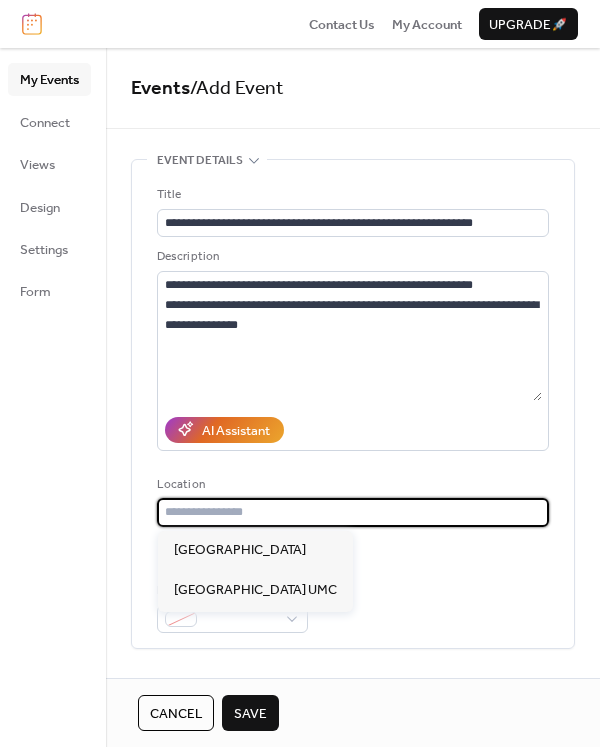 paste on "**********" 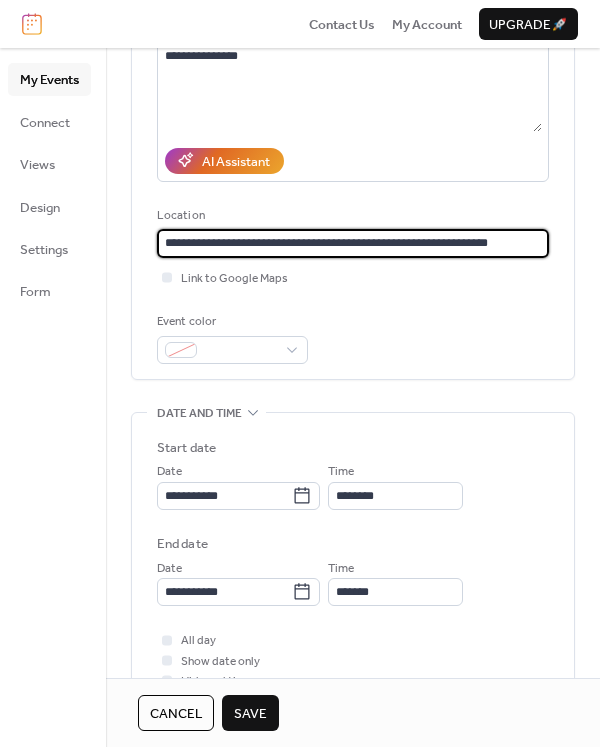scroll, scrollTop: 300, scrollLeft: 0, axis: vertical 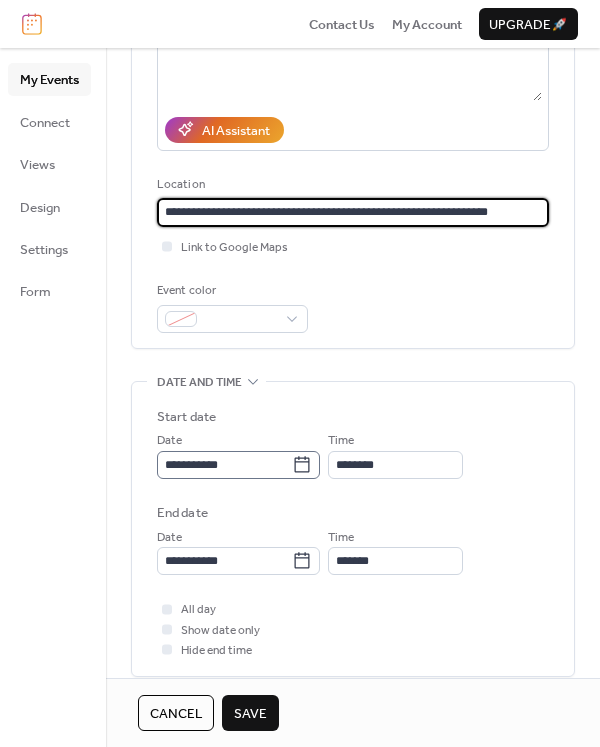 type on "**********" 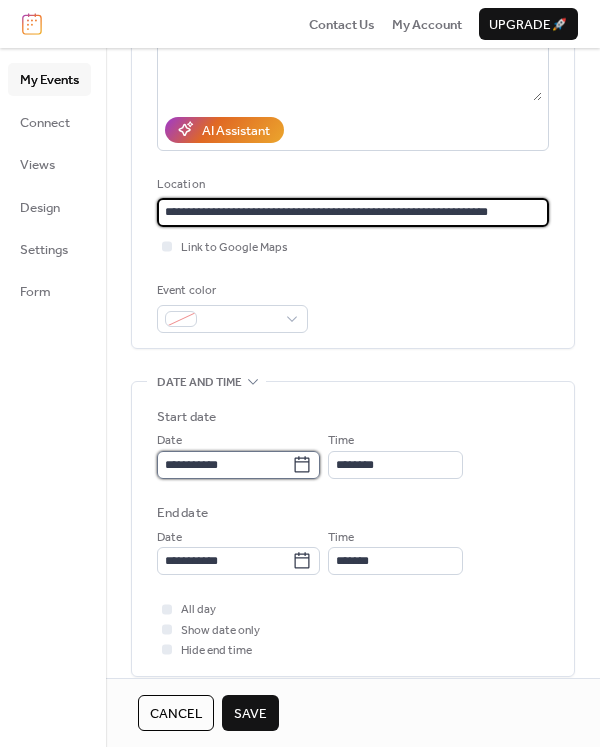 click on "**********" at bounding box center (224, 465) 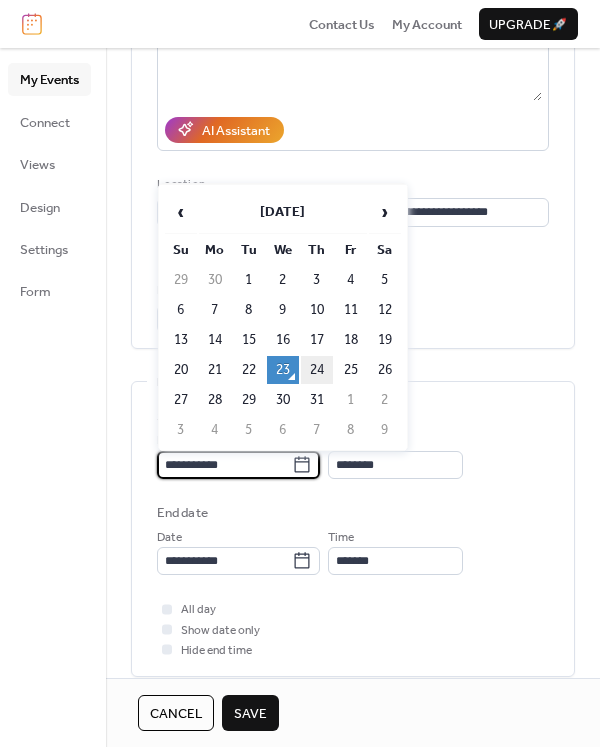 click on "24" at bounding box center [317, 370] 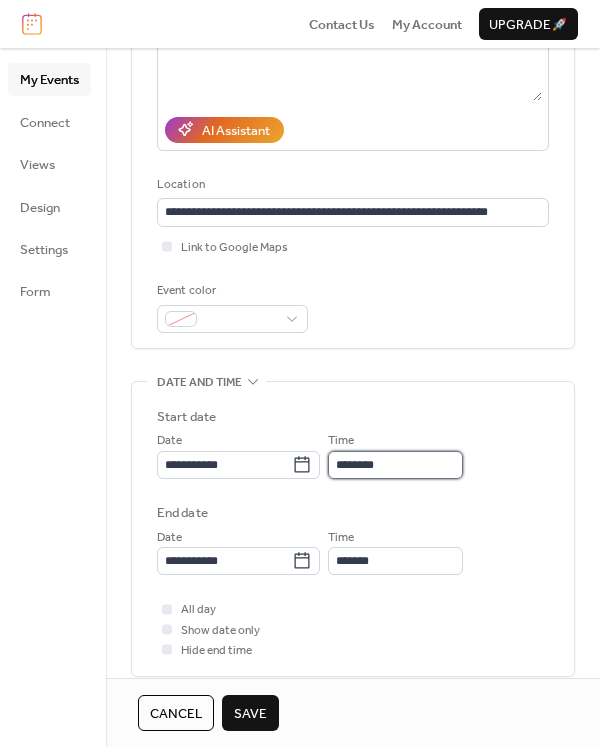 click on "********" at bounding box center [395, 465] 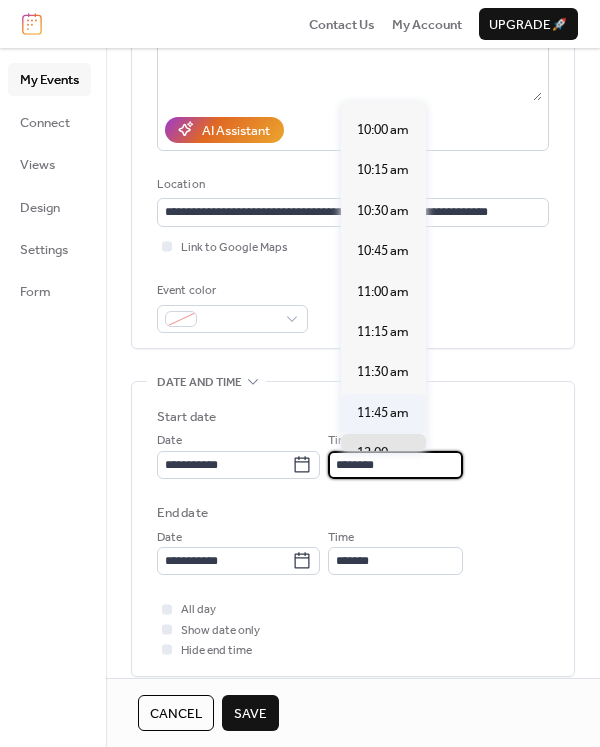 scroll, scrollTop: 1640, scrollLeft: 0, axis: vertical 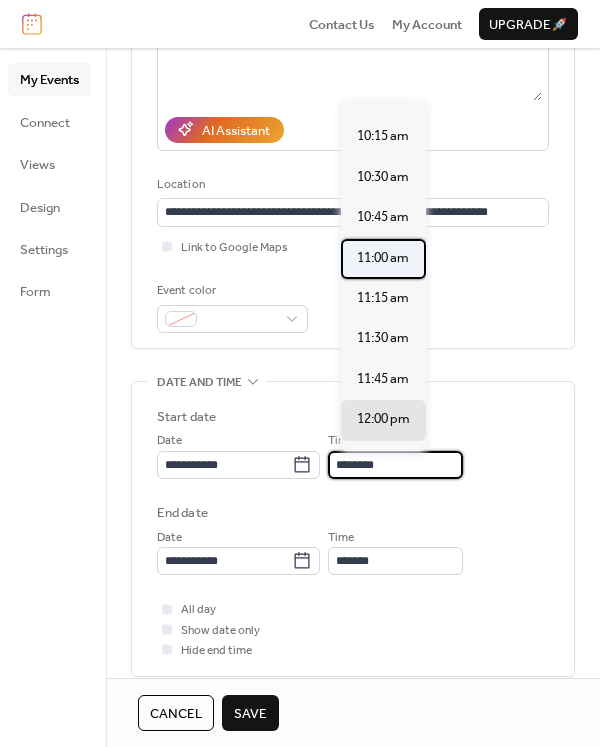 click on "11:00 am" at bounding box center [383, 258] 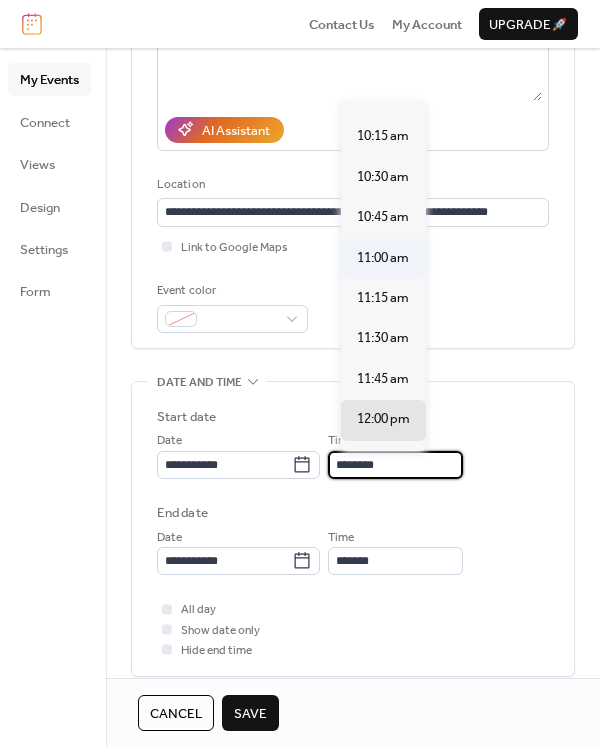 type on "********" 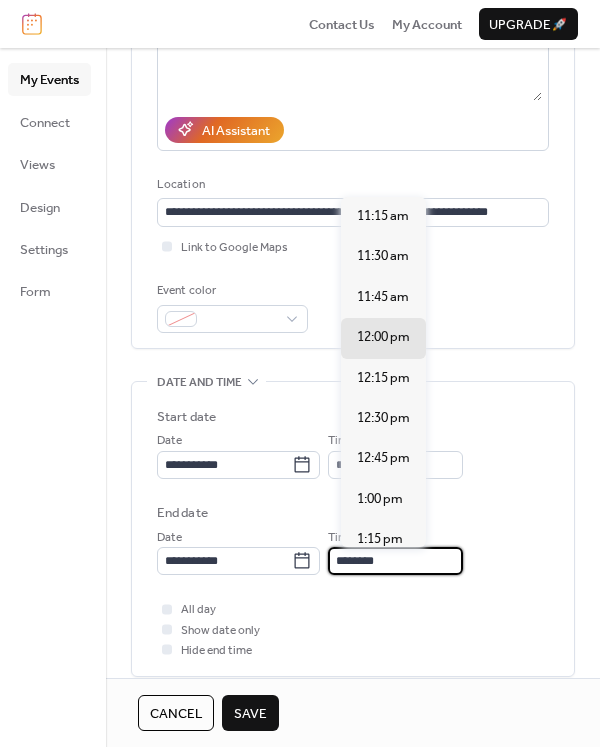 click on "********" at bounding box center (395, 561) 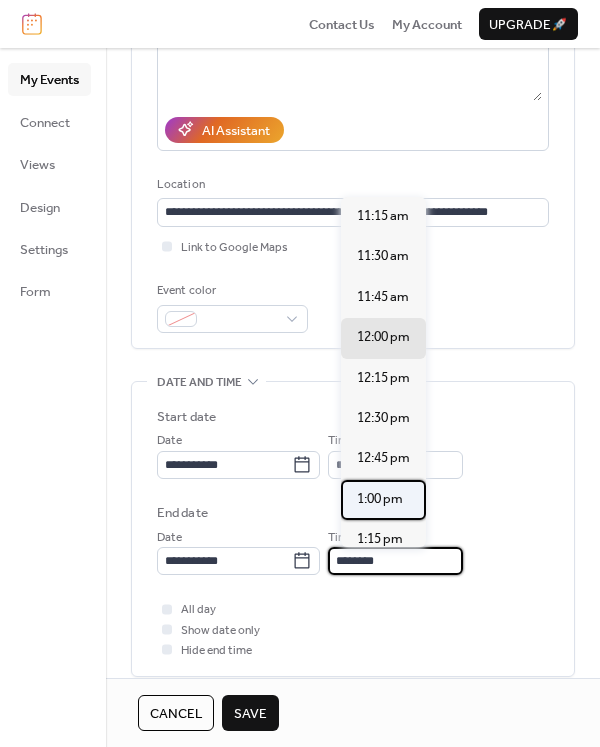 click on "1:00 pm" at bounding box center [380, 499] 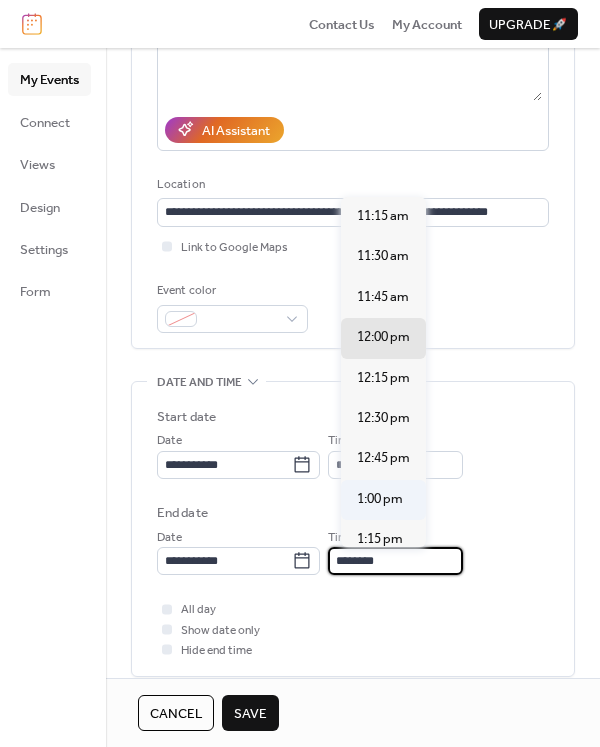 type on "*******" 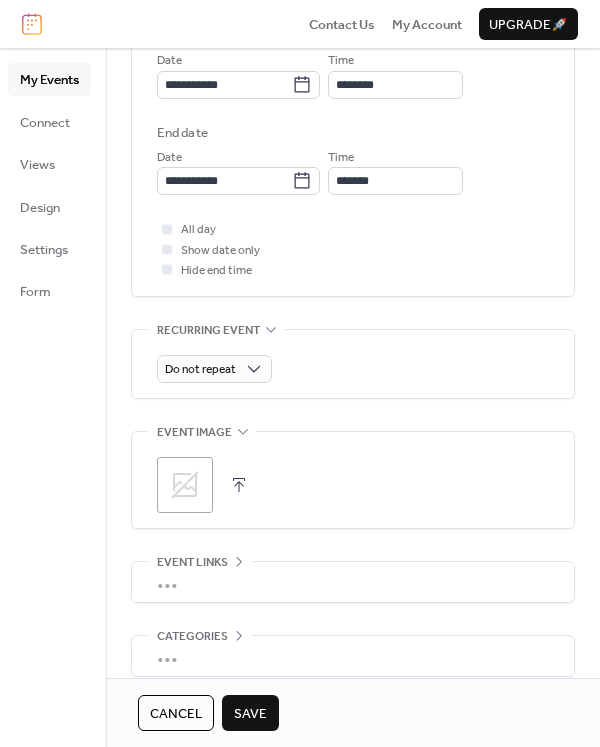 scroll, scrollTop: 700, scrollLeft: 0, axis: vertical 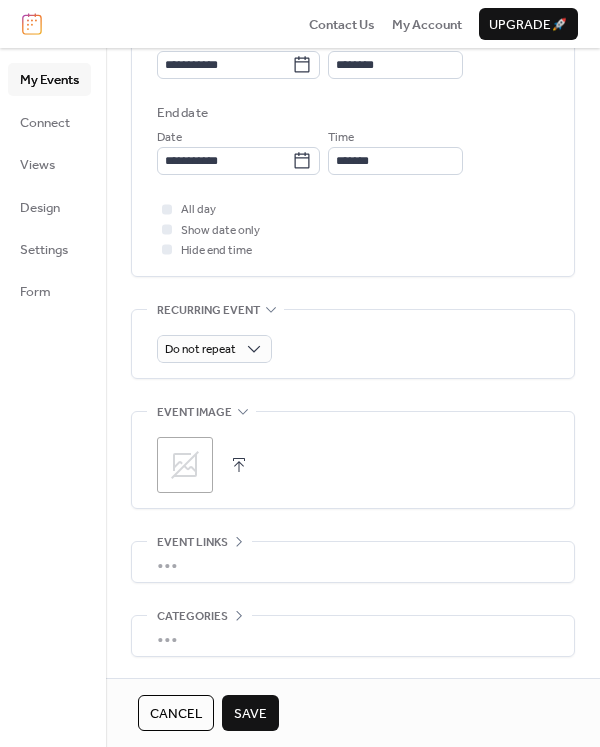 click 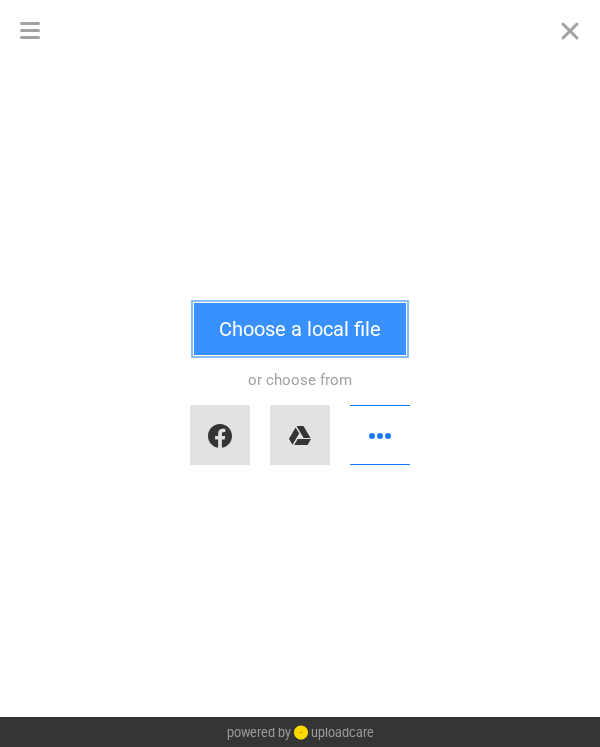 click on "Choose a local file" at bounding box center [300, 329] 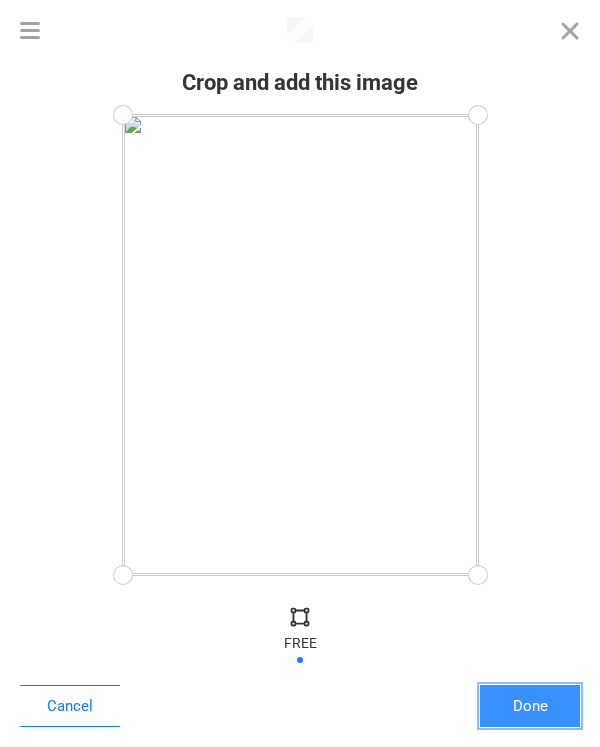 click on "Done" at bounding box center [530, 706] 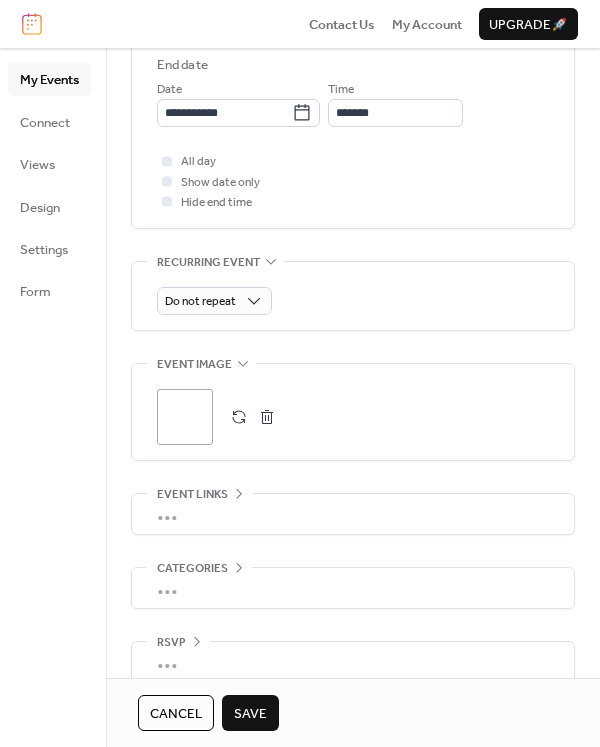 scroll, scrollTop: 773, scrollLeft: 0, axis: vertical 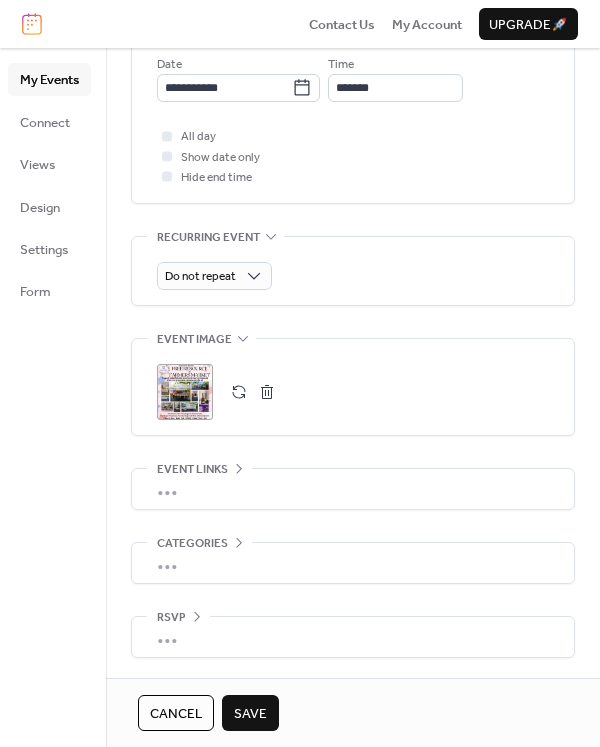 click on "•••" at bounding box center (353, 563) 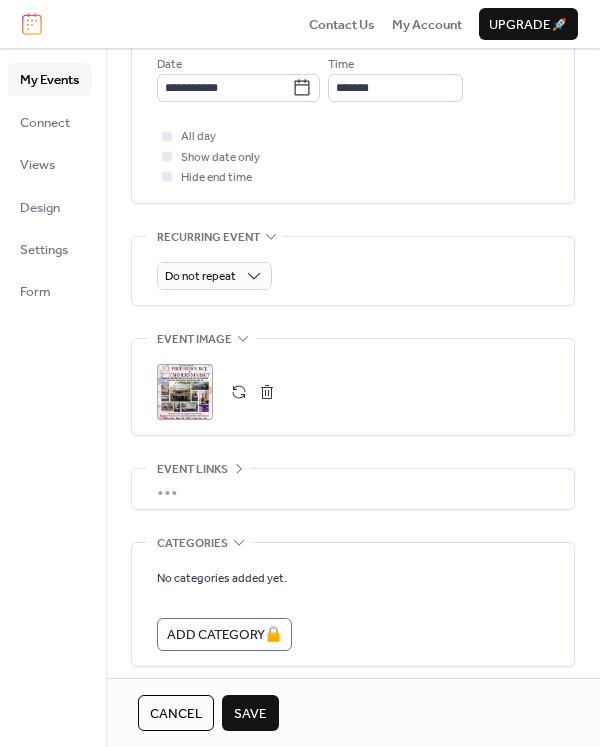 scroll, scrollTop: 773, scrollLeft: 0, axis: vertical 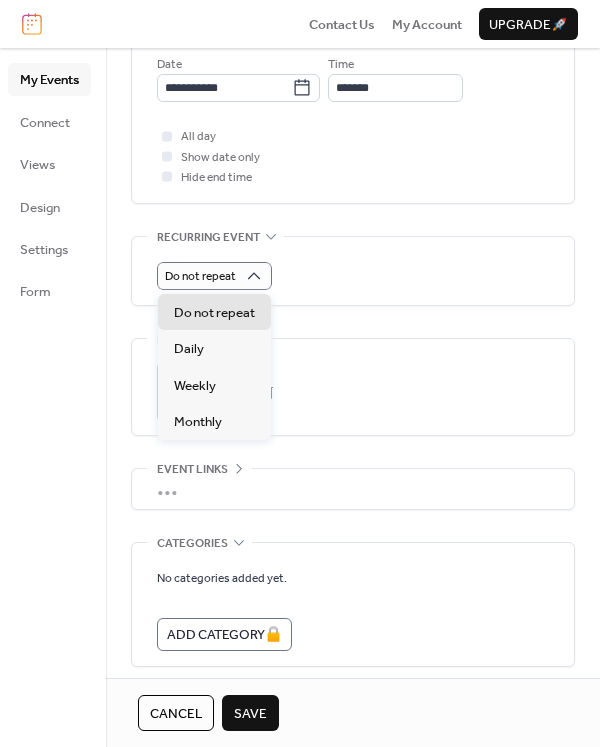 click on "Do not repeat" at bounding box center [353, 271] 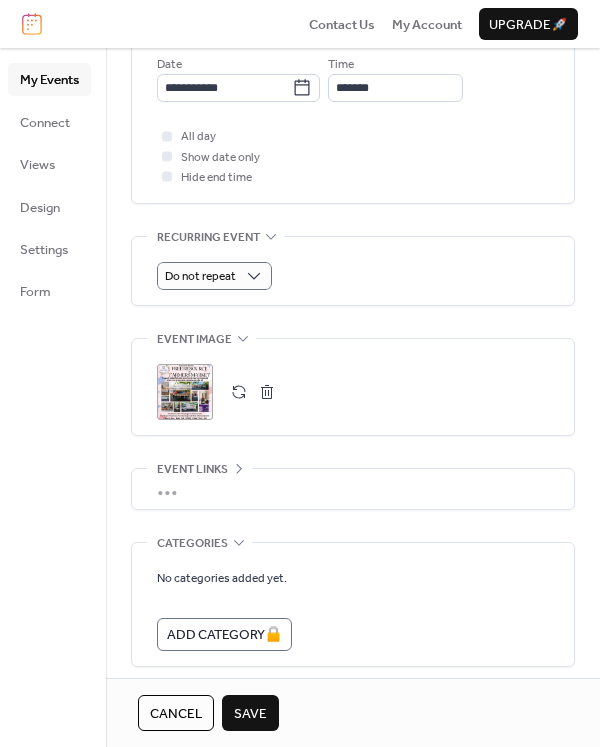 click on "Save" at bounding box center [250, 714] 